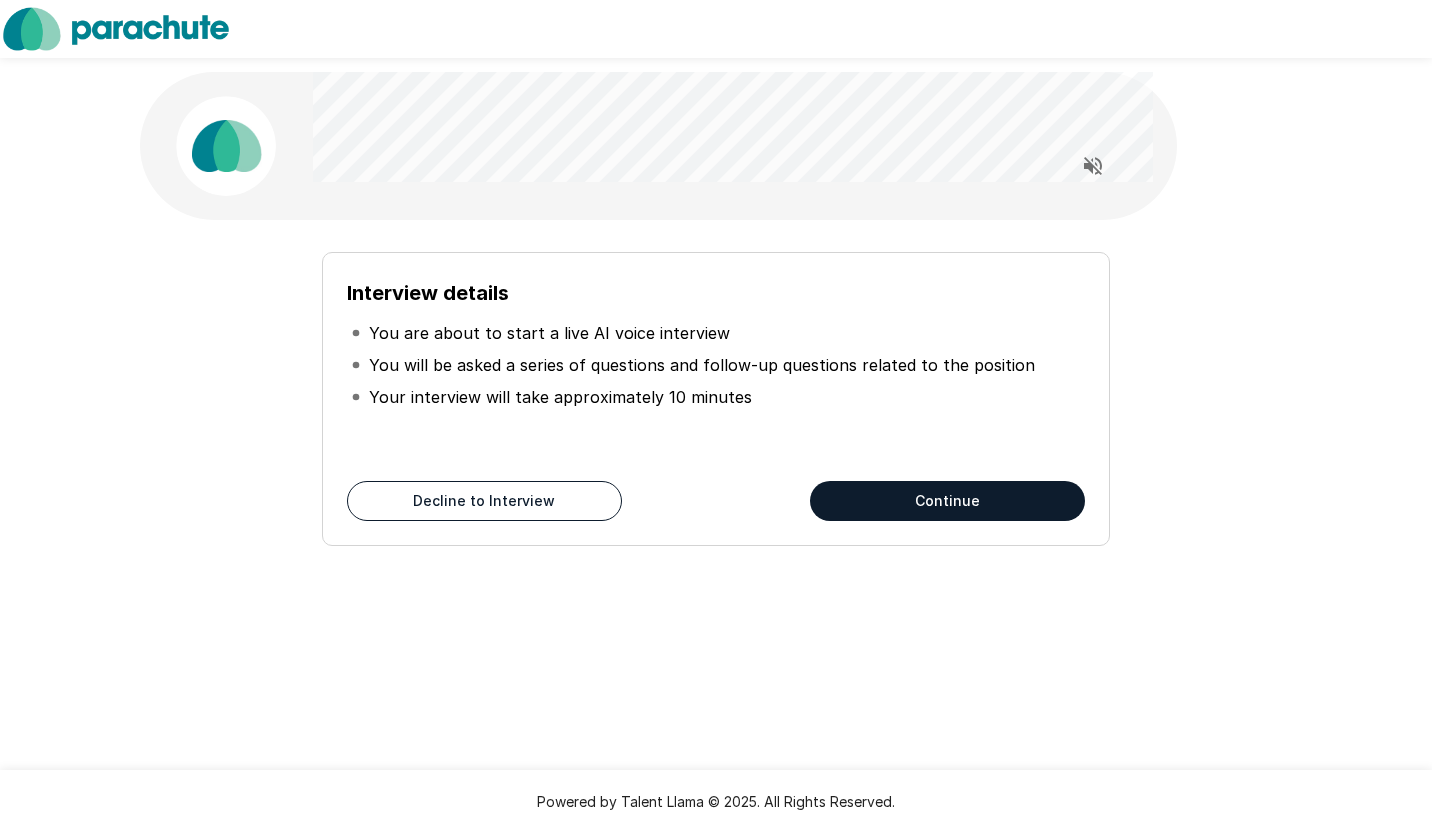 scroll, scrollTop: 0, scrollLeft: 0, axis: both 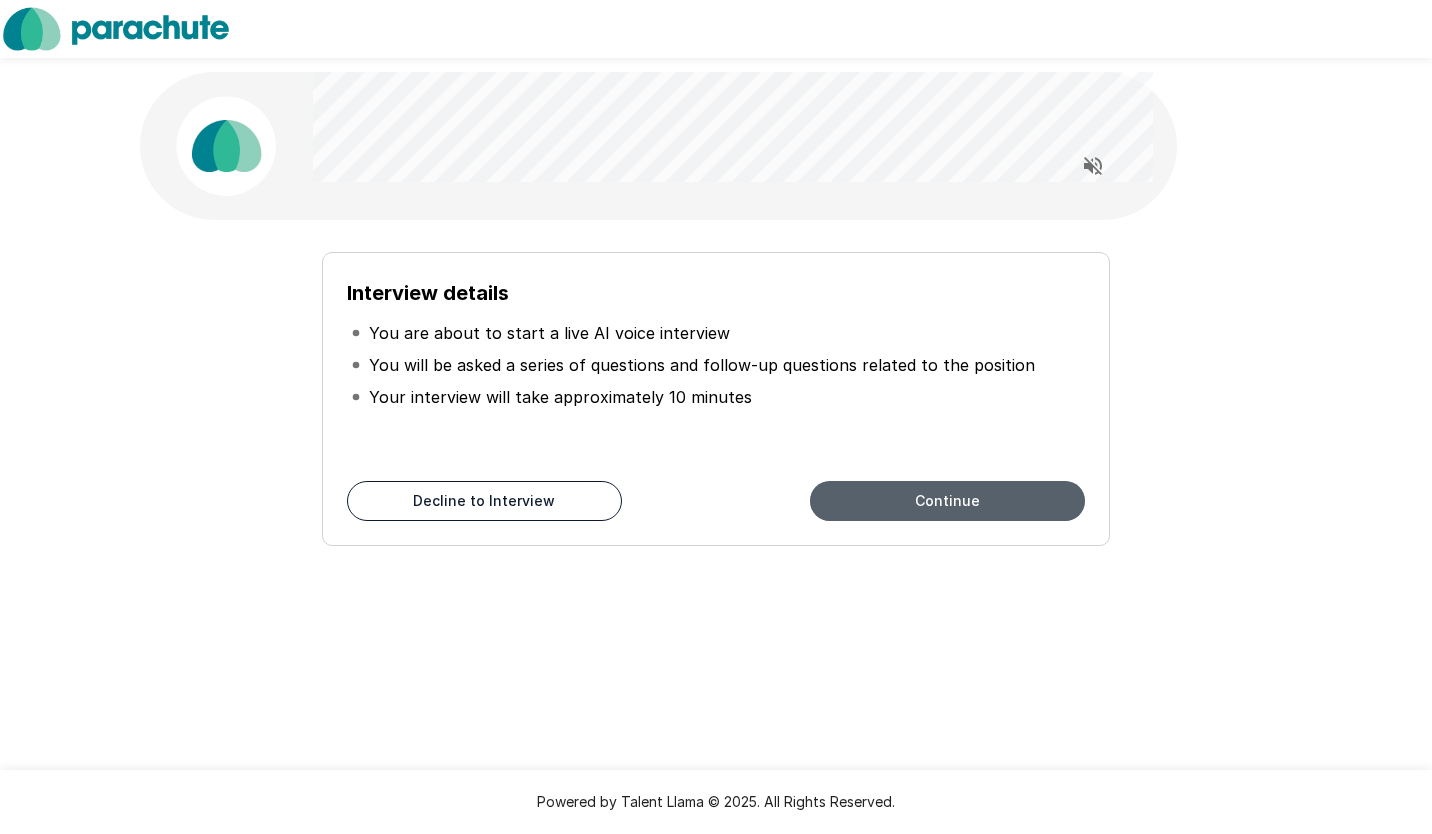click on "Continue" at bounding box center [947, 501] 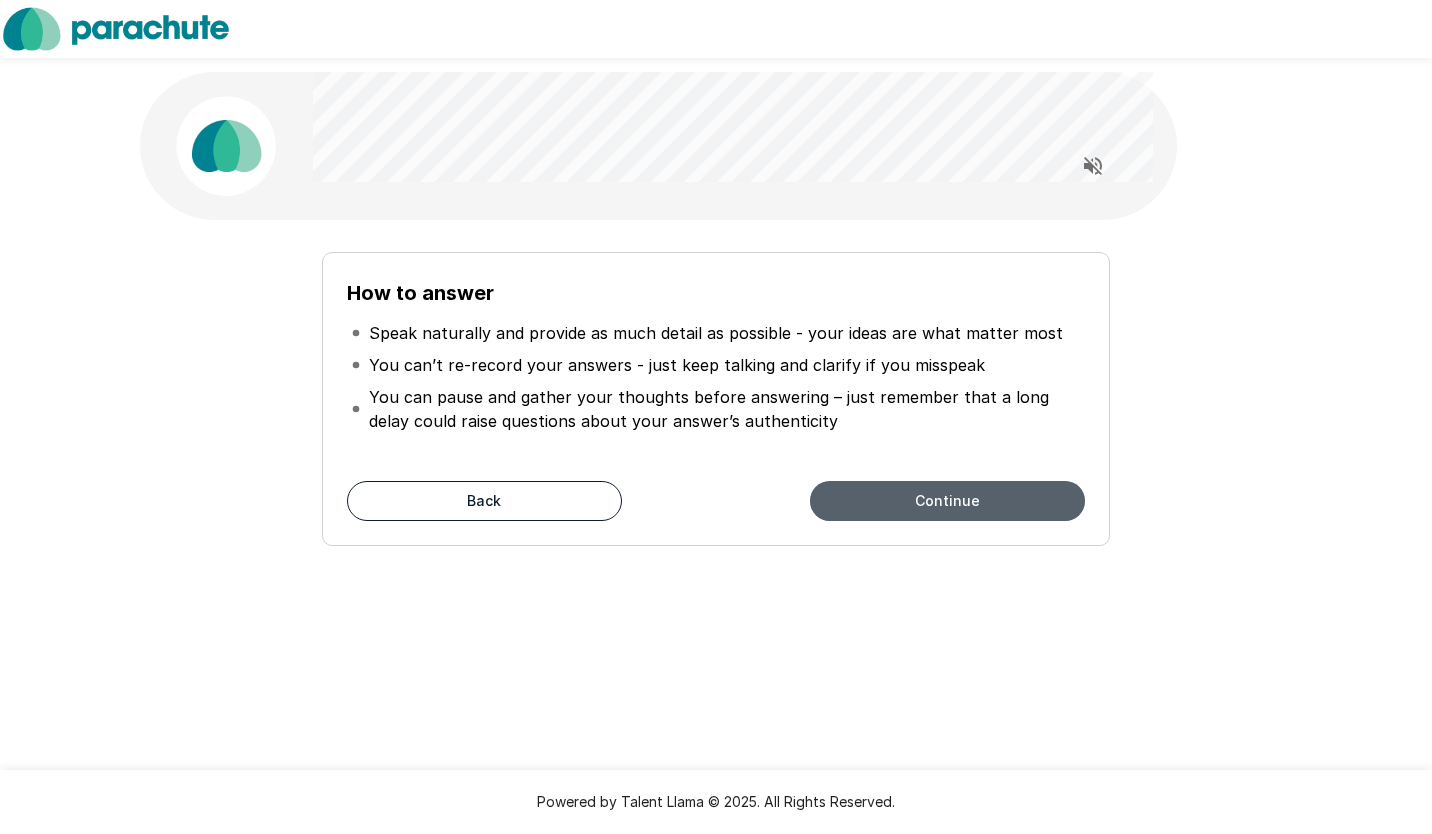 click on "Continue" at bounding box center [947, 501] 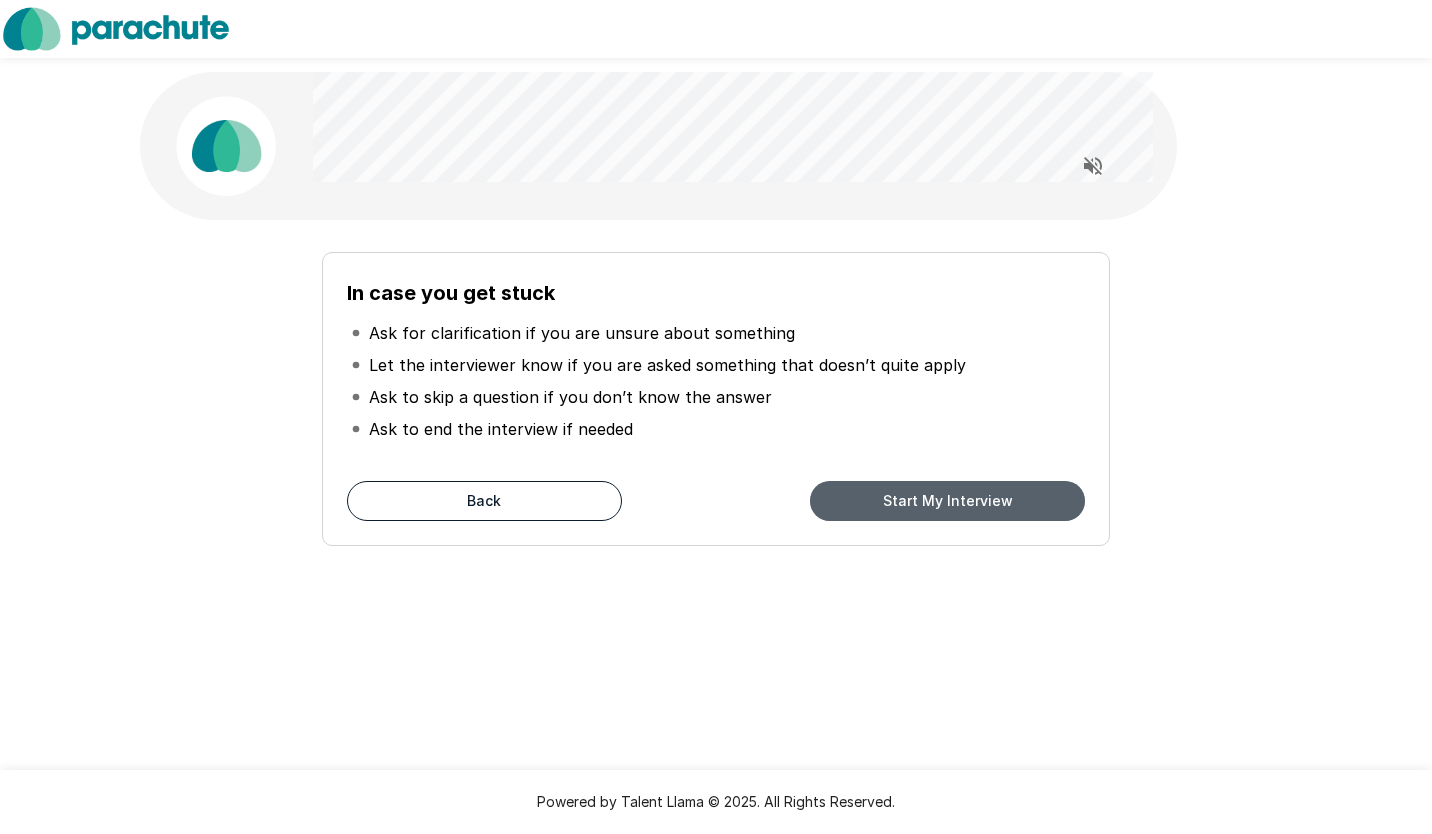 click on "Start My Interview" at bounding box center [947, 501] 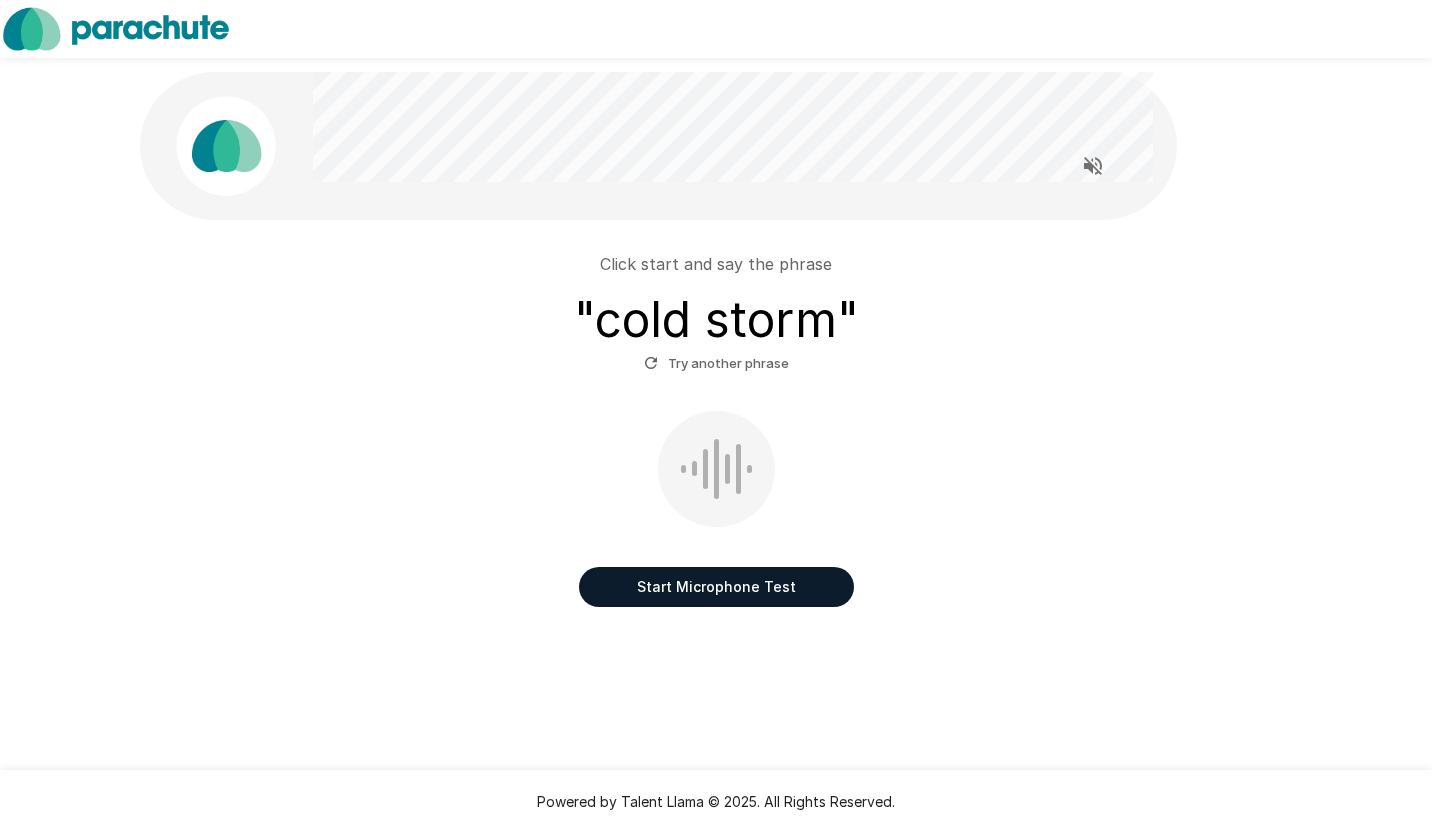 click on "Start Microphone Test" at bounding box center (716, 587) 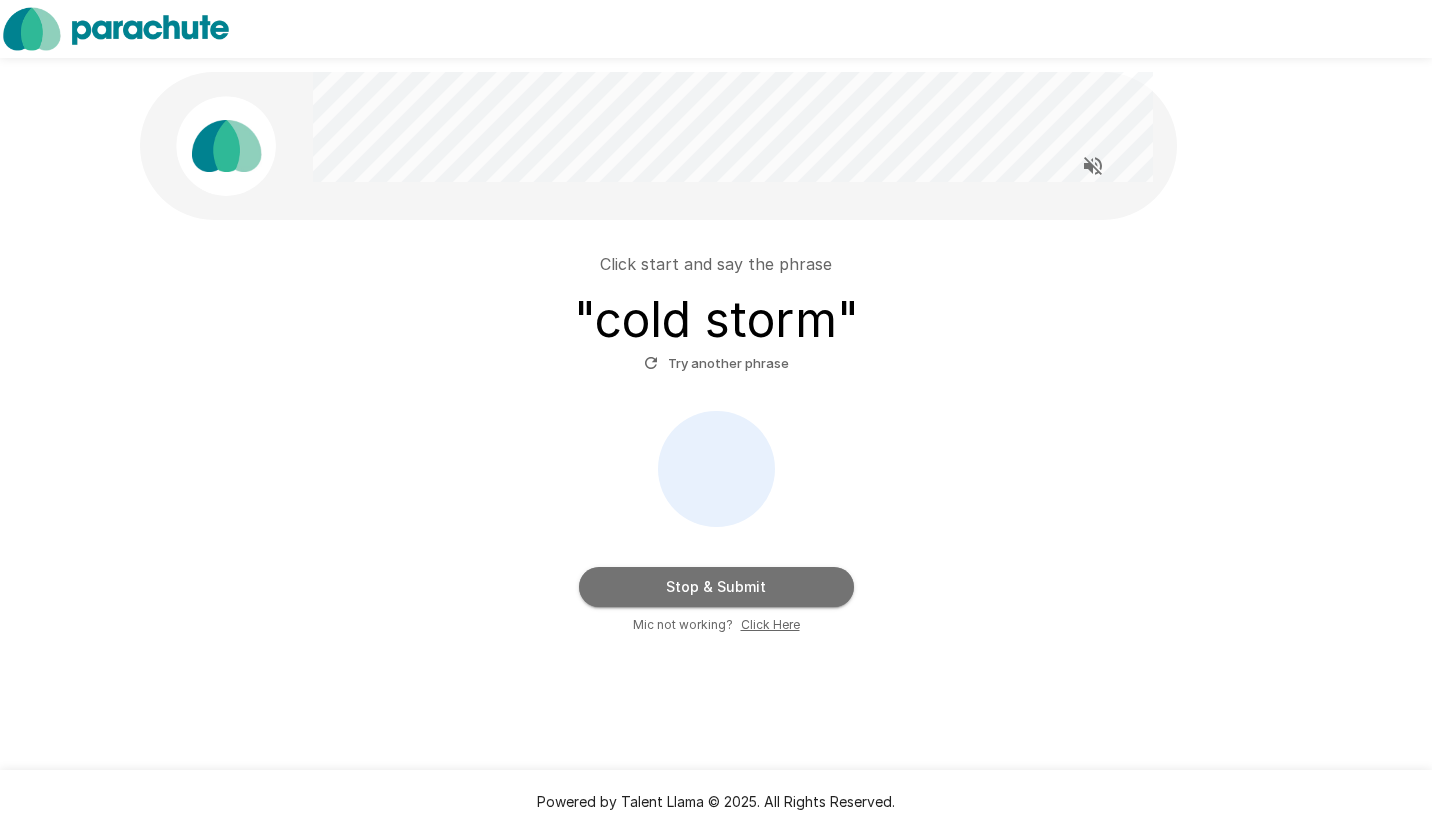 click on "Stop & Submit" at bounding box center [716, 587] 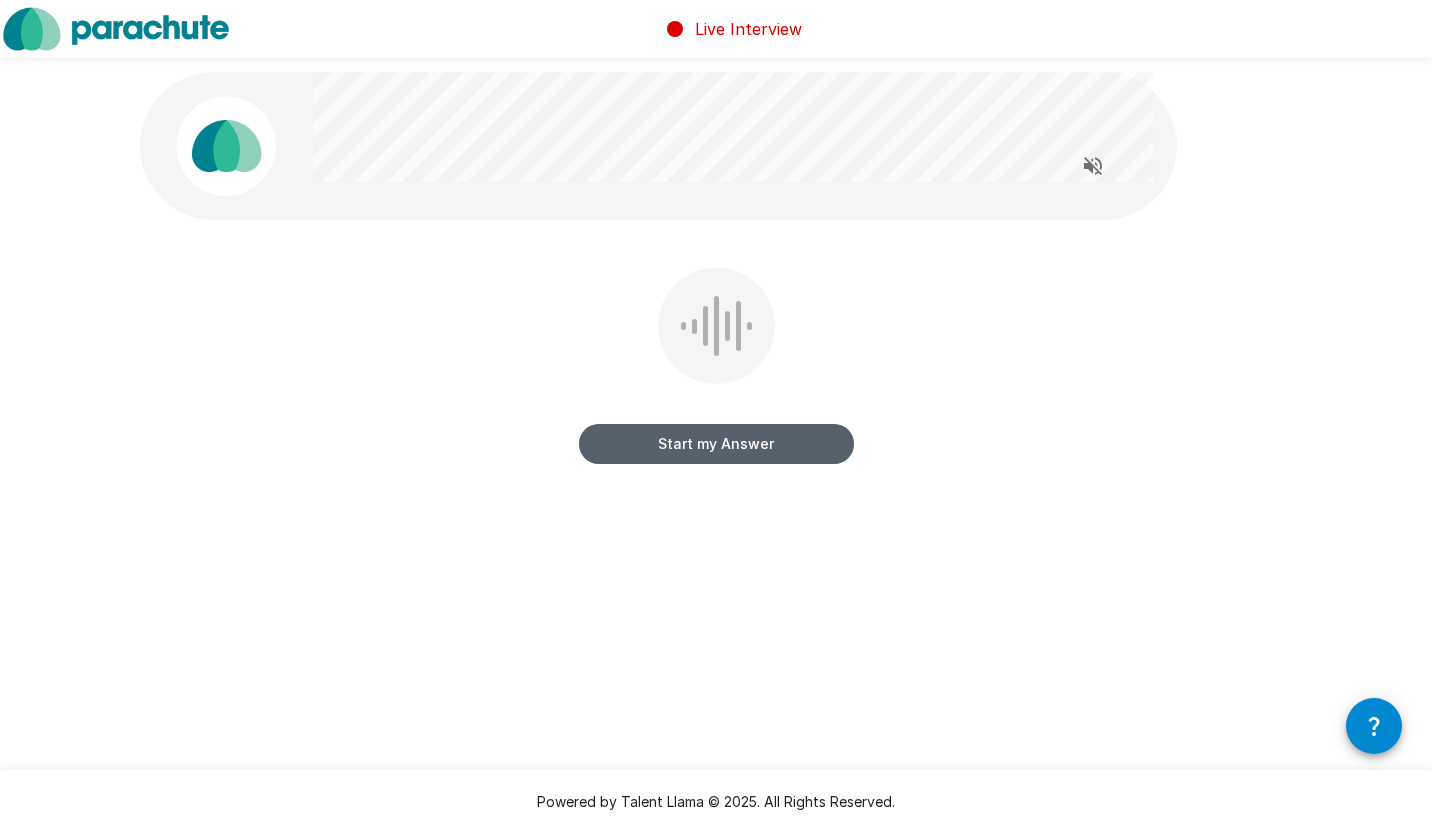 click on "Start my Answer" at bounding box center [716, 444] 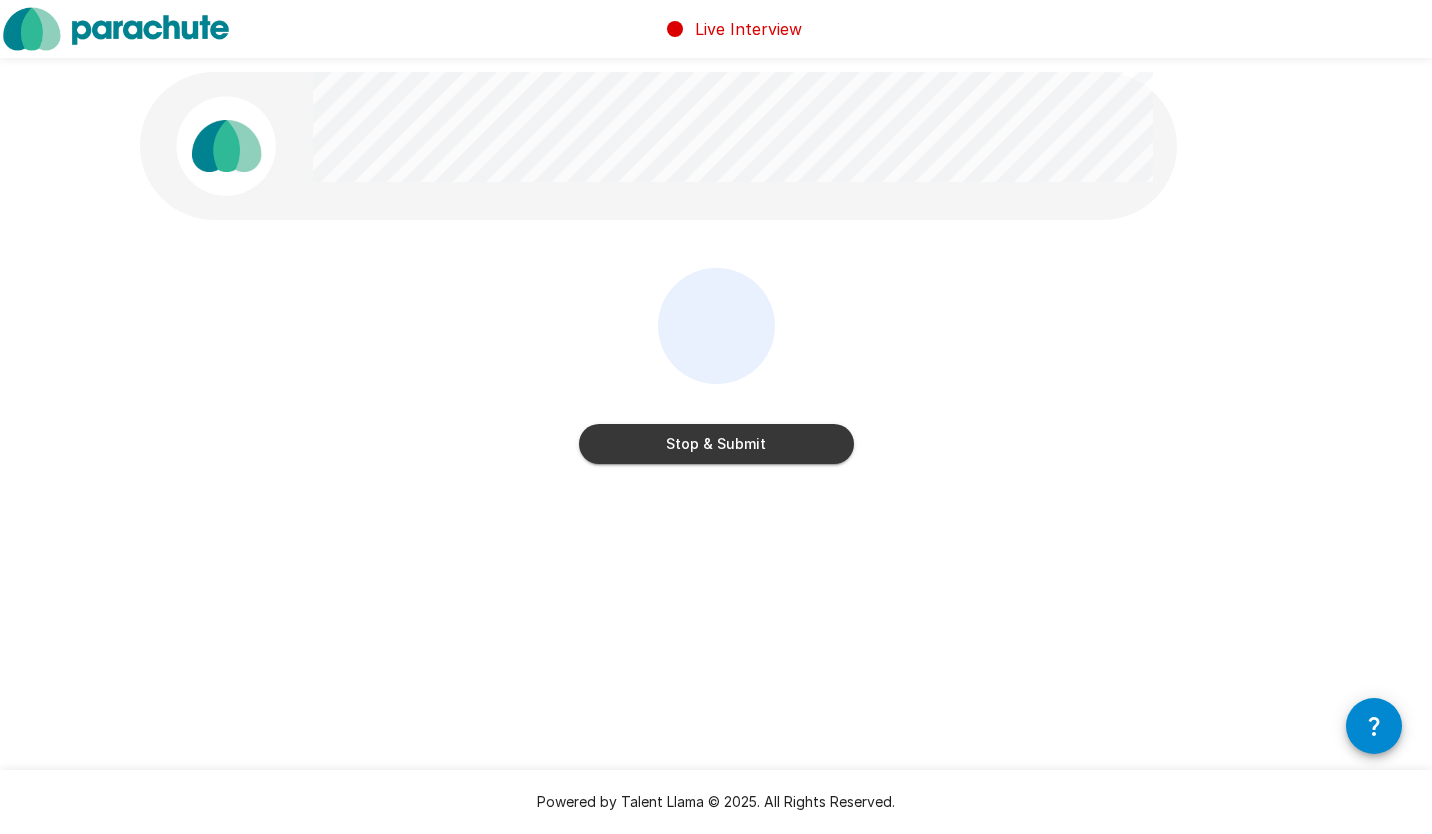 click on "Stop & Submit" at bounding box center [716, 444] 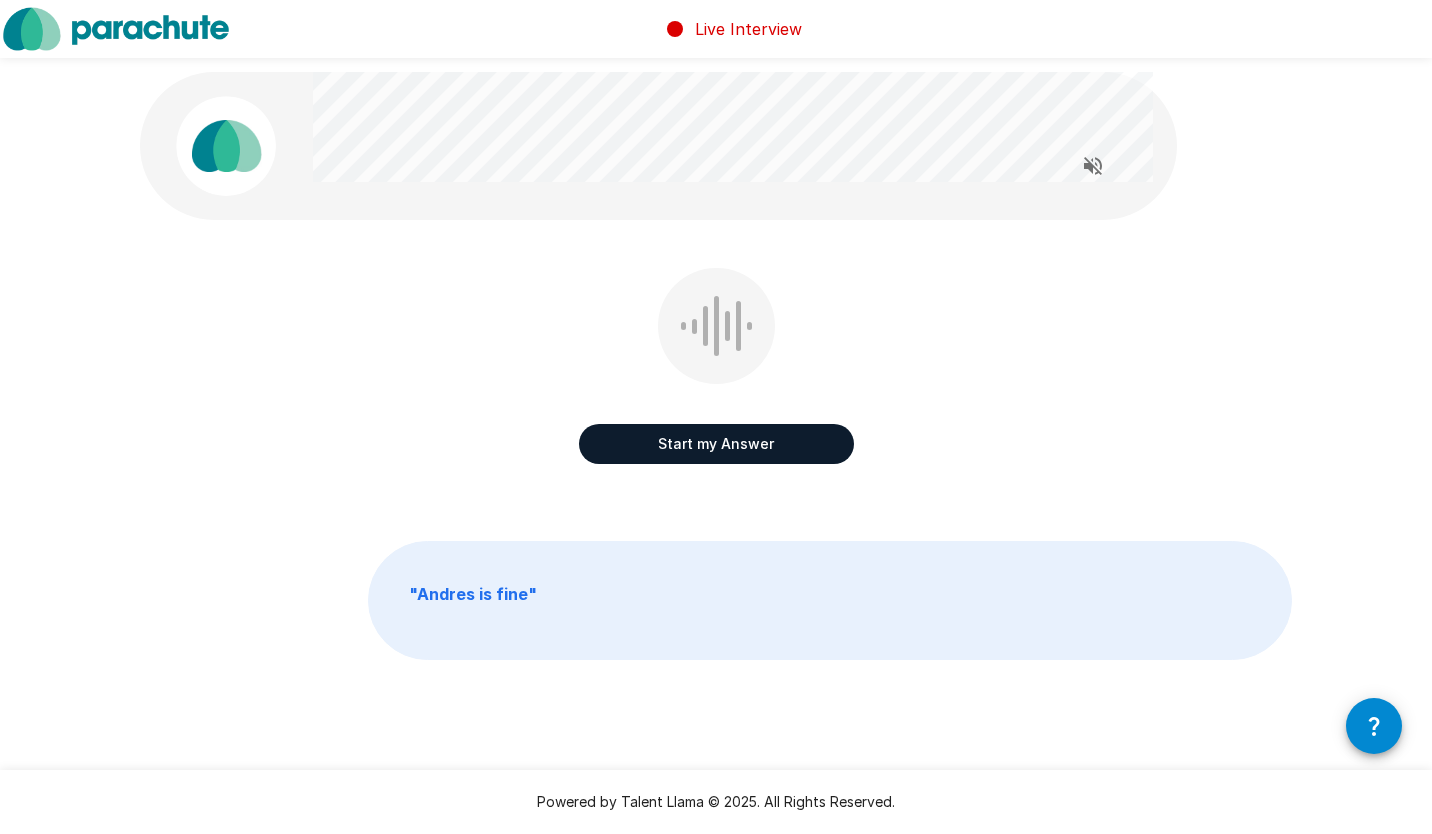 click on "Start my Answer" at bounding box center [716, 444] 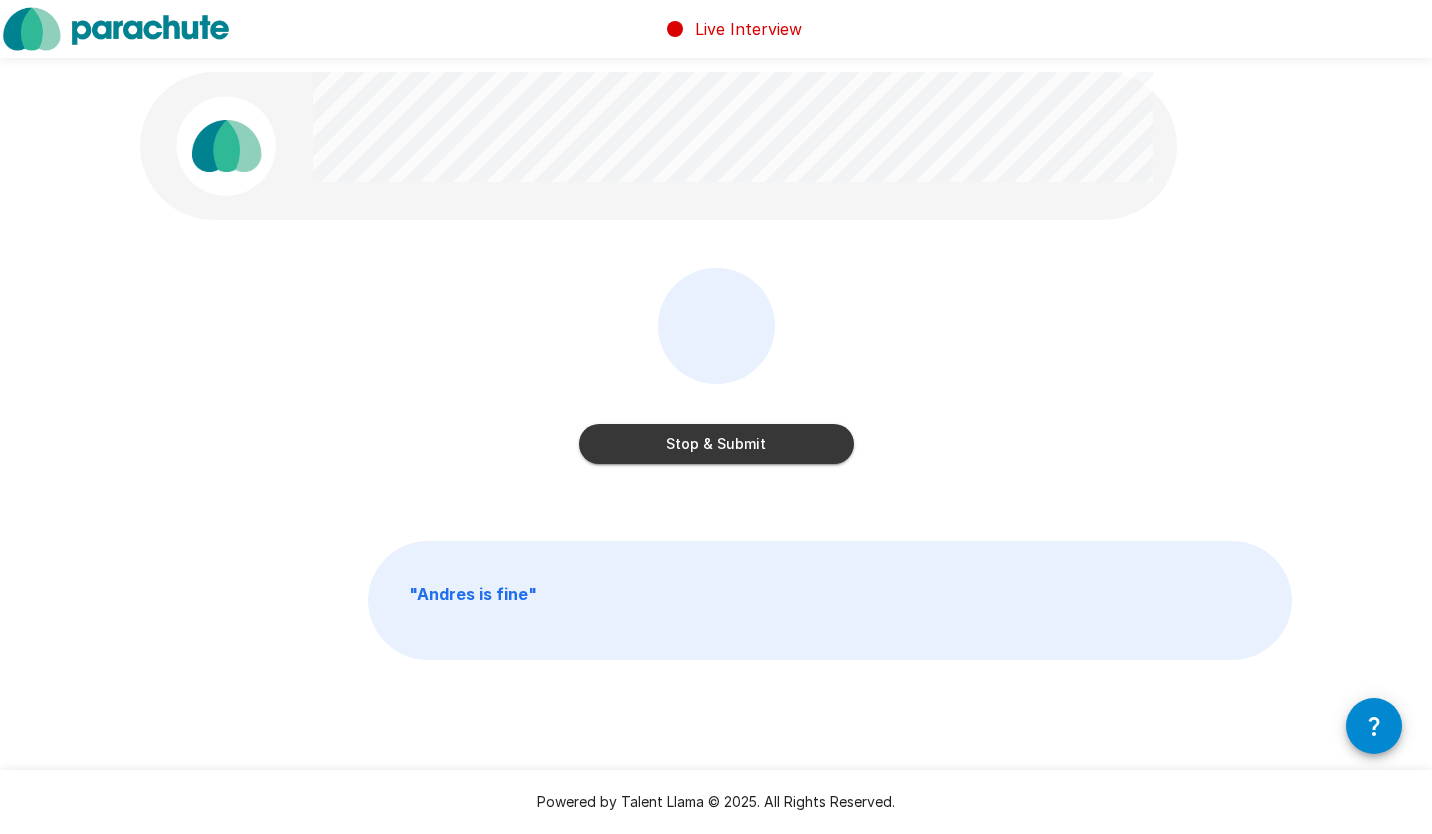 click on "Stop & Submit" at bounding box center (716, 444) 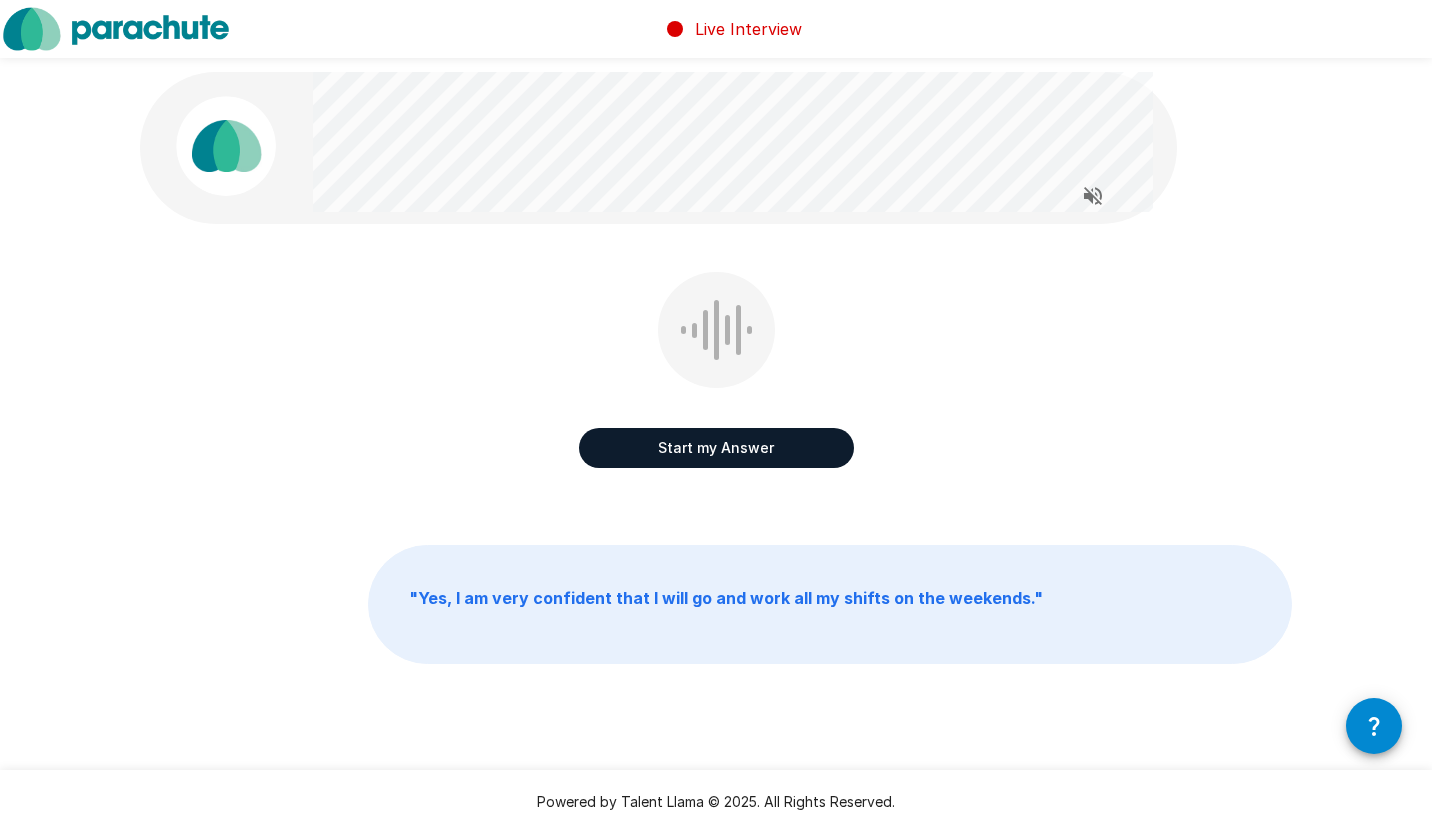click on "Start my Answer" at bounding box center [716, 448] 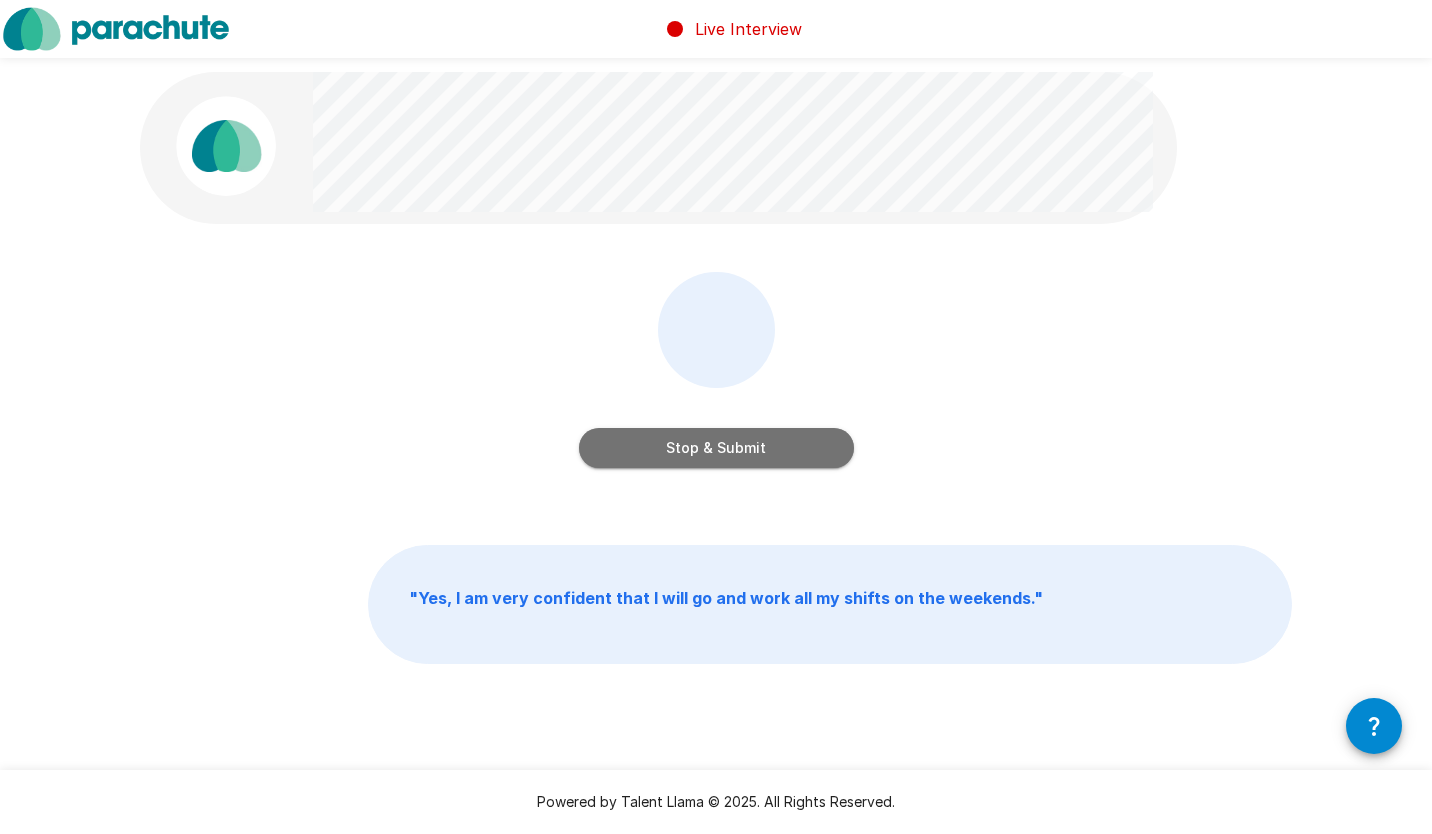 click on "Stop & Submit" at bounding box center [716, 448] 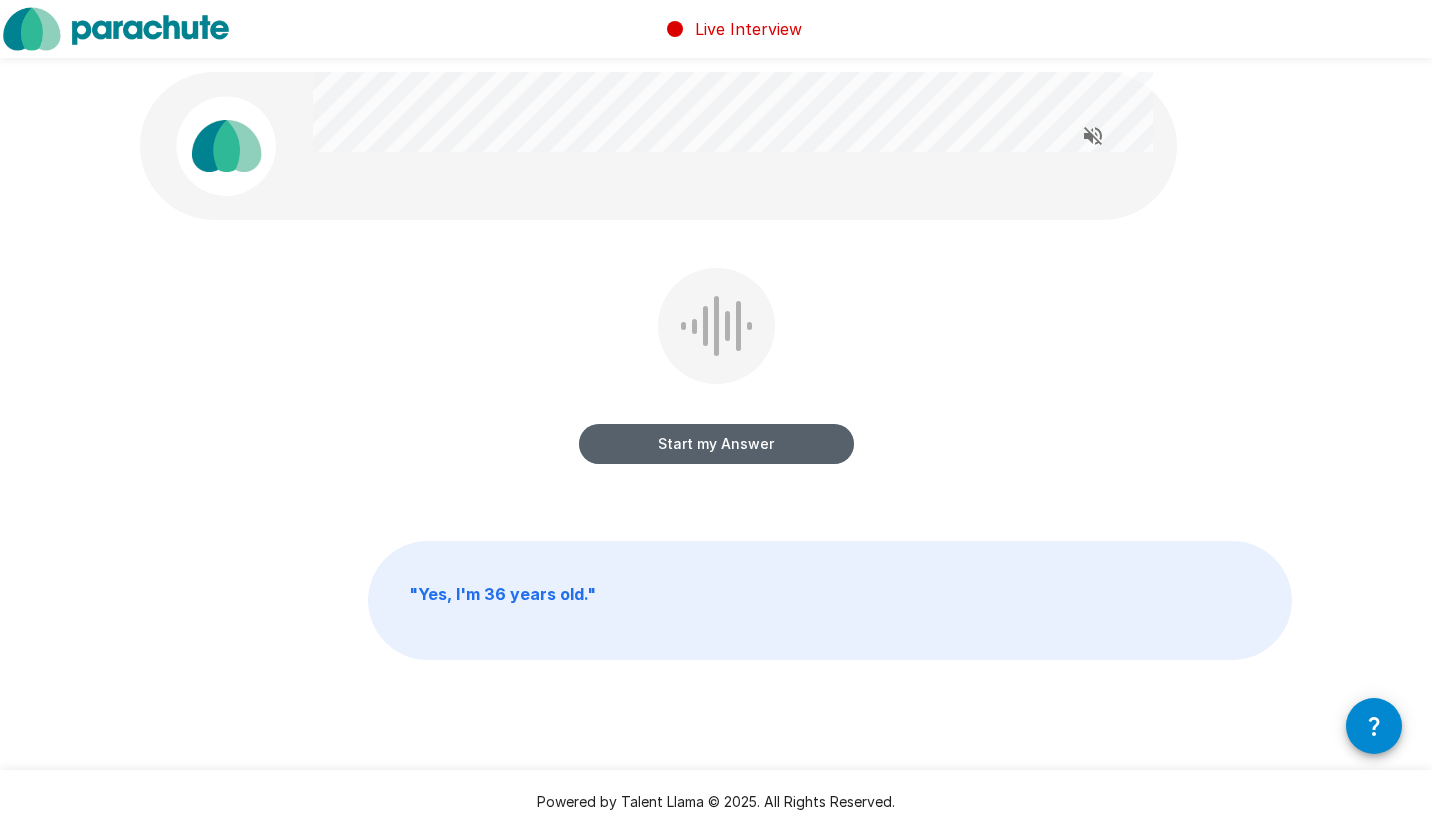 click on "Start my Answer" at bounding box center [716, 444] 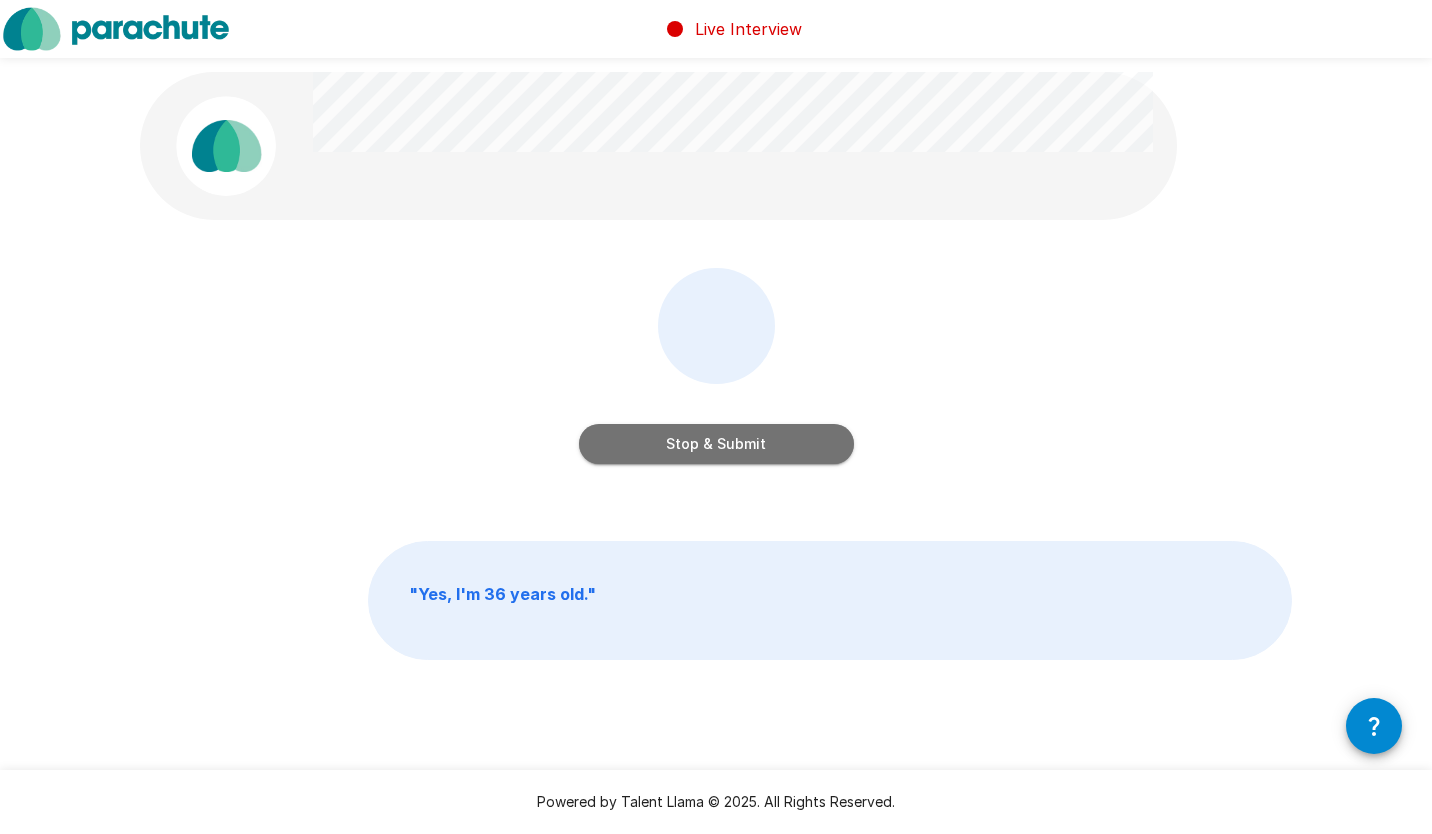 click on "Stop & Submit" at bounding box center [716, 444] 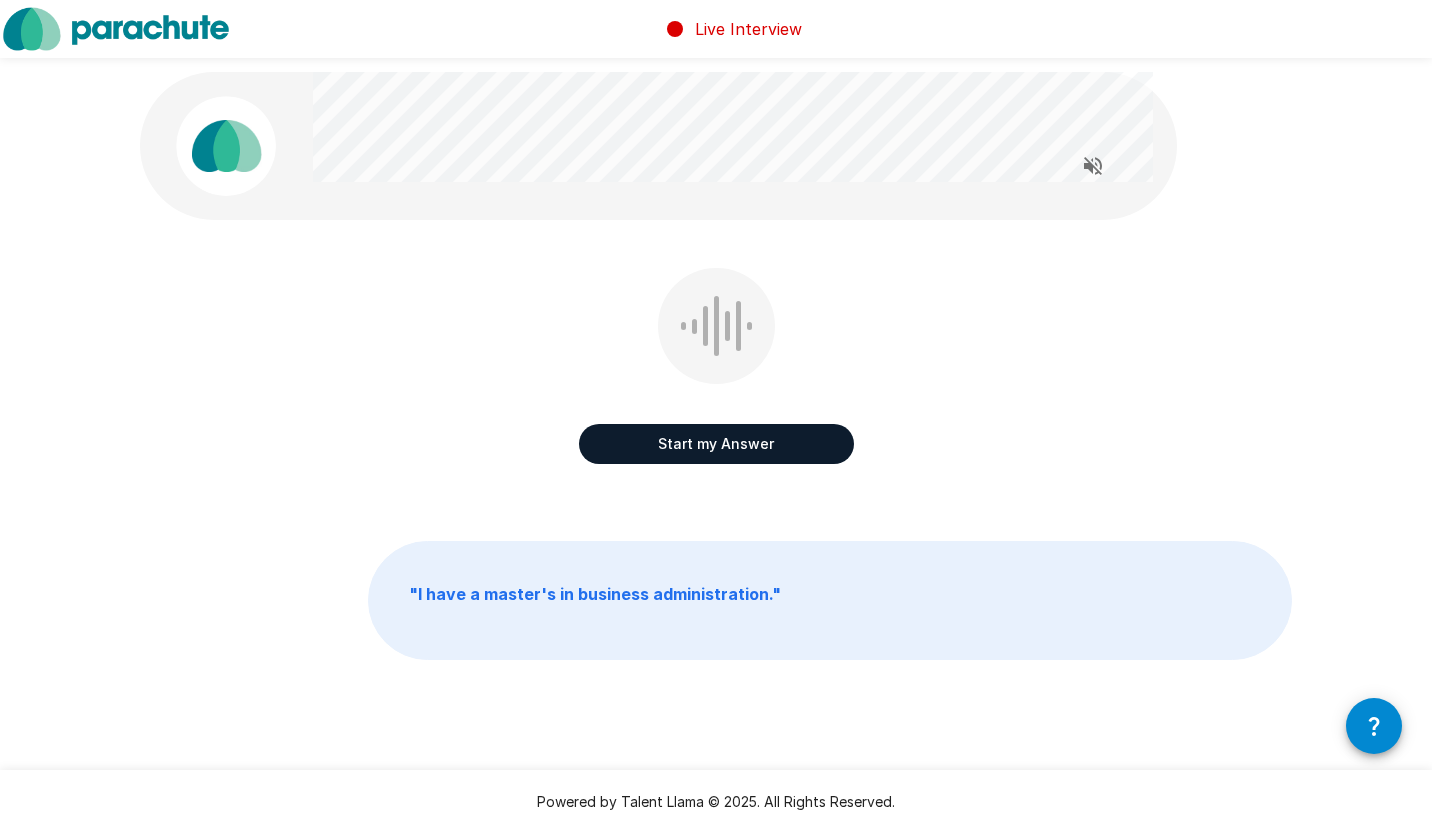 click on "Start my Answer" at bounding box center (716, 444) 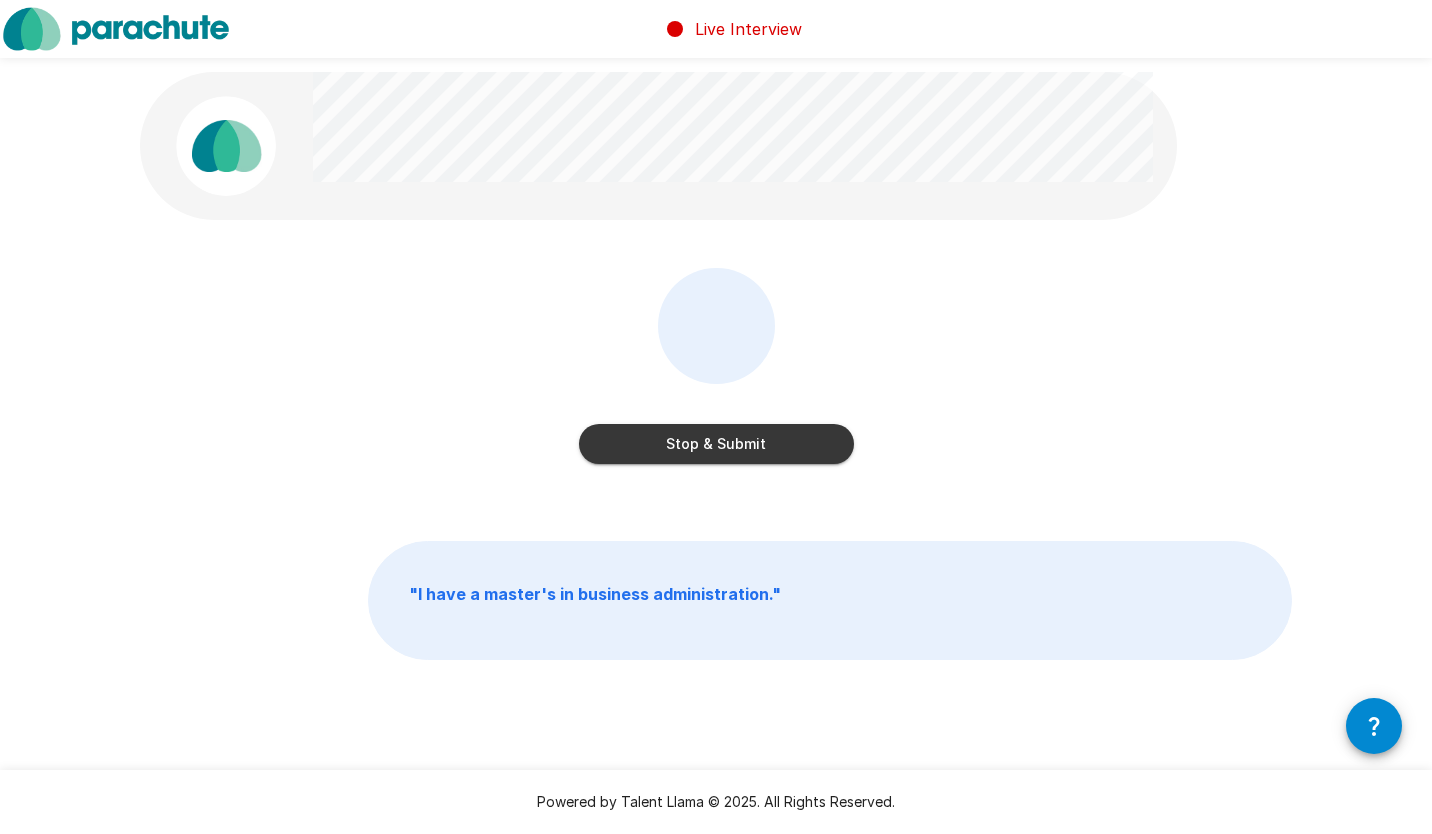 click on "Stop & Submit" at bounding box center [716, 444] 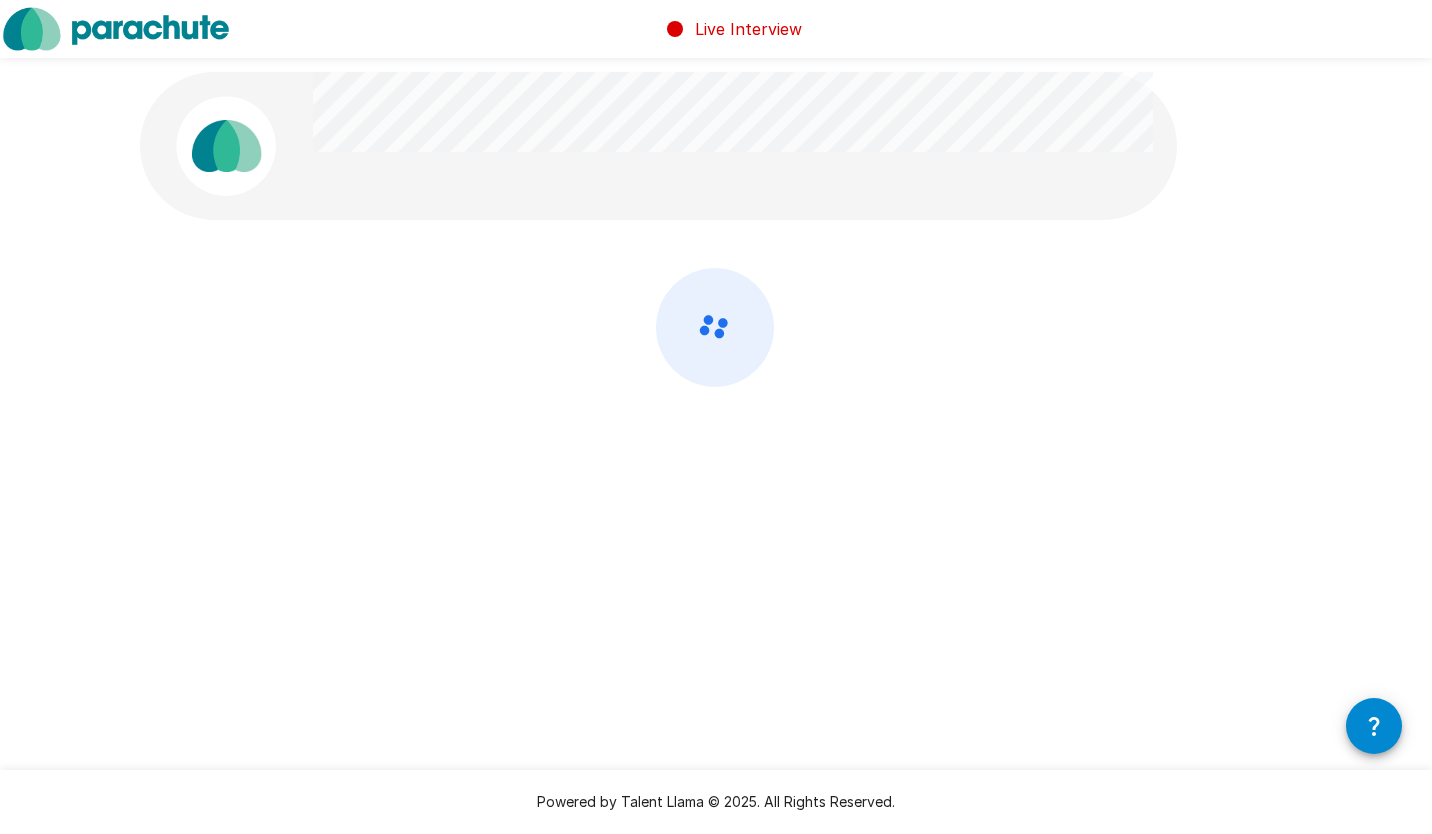 click 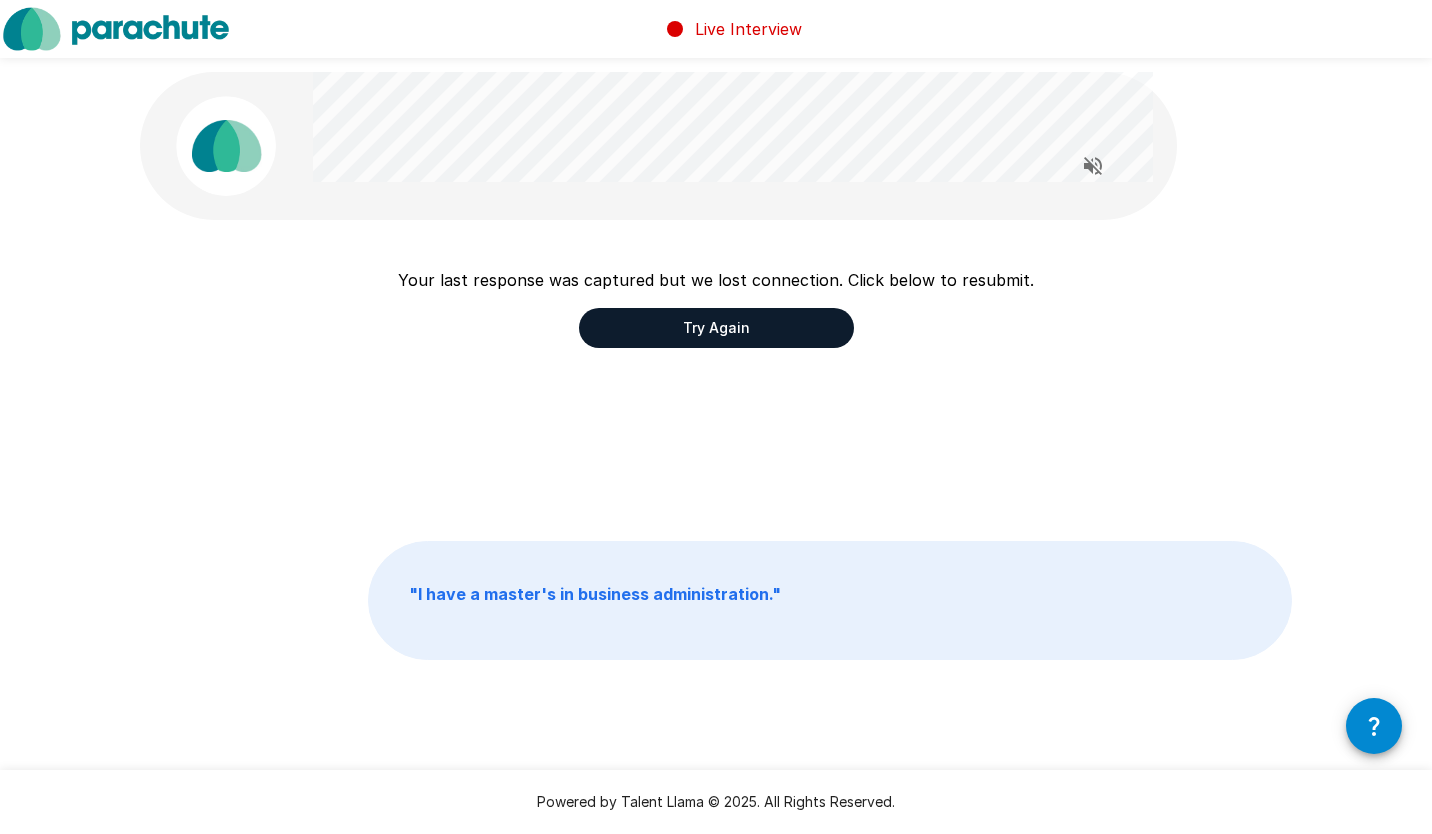 click on "Try Again" at bounding box center (716, 328) 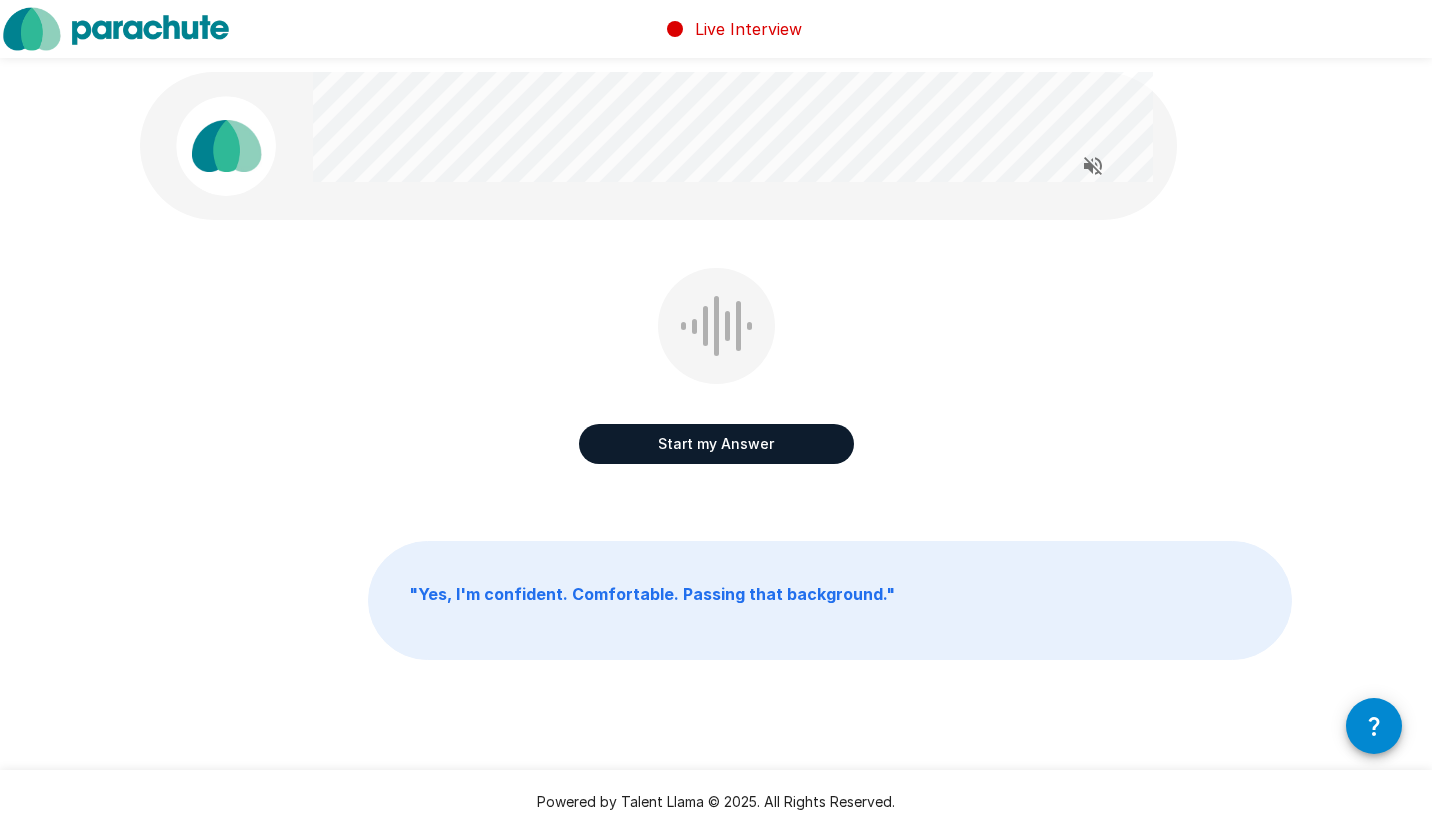 click on "Start my Answer" at bounding box center (716, 444) 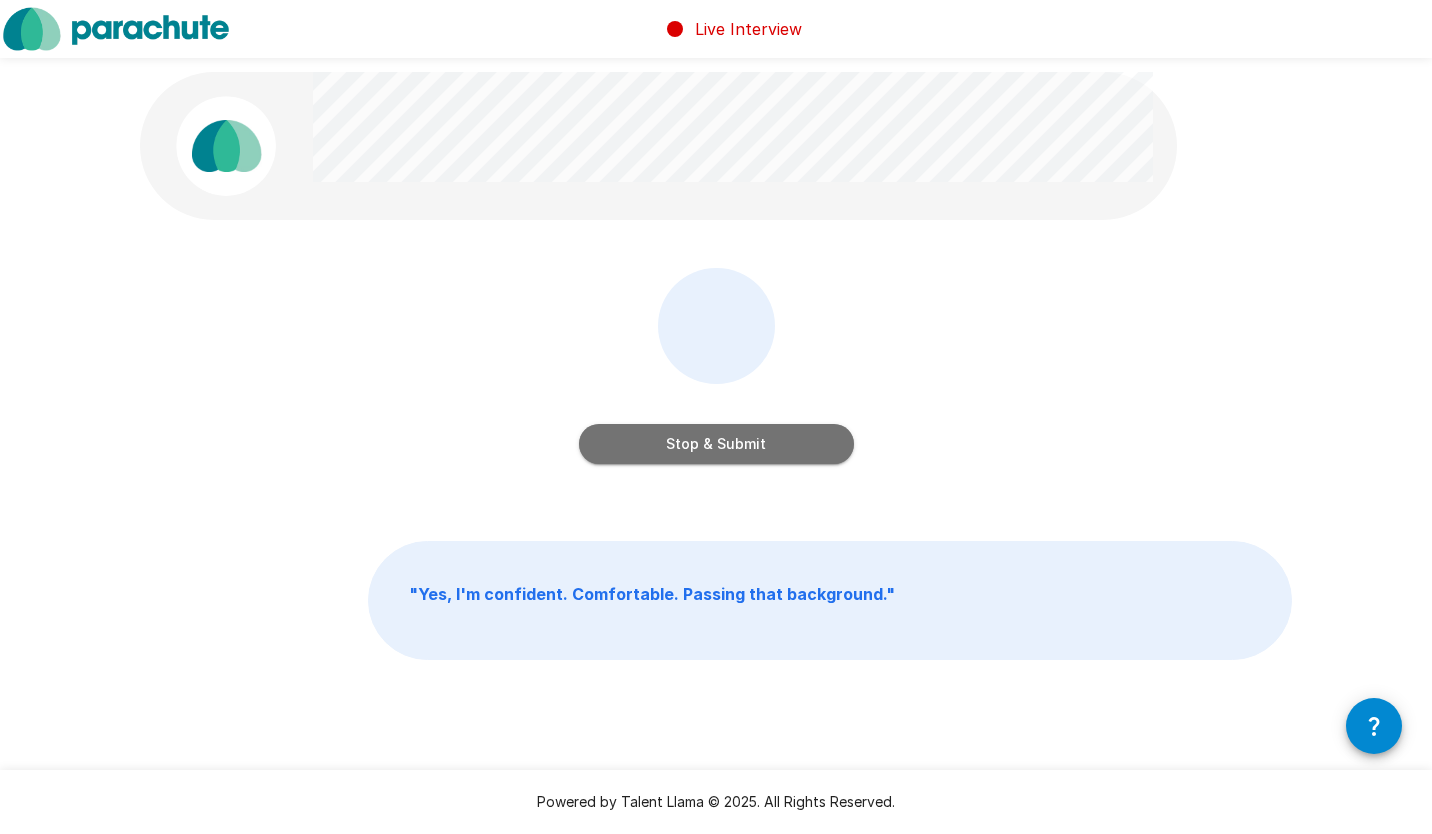 click on "Stop & Submit" at bounding box center (716, 444) 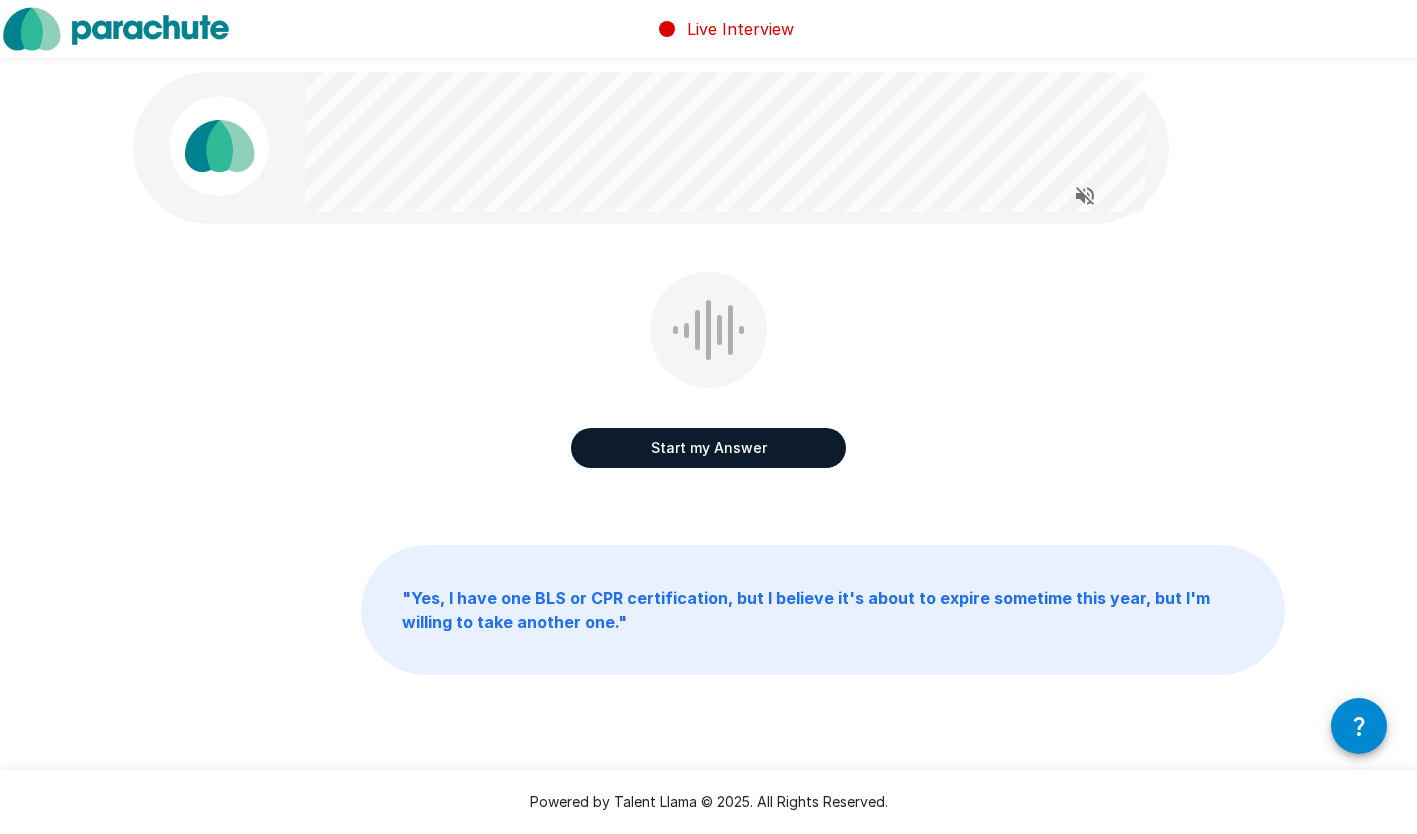 drag, startPoint x: 700, startPoint y: 450, endPoint x: 505, endPoint y: 410, distance: 199.06029 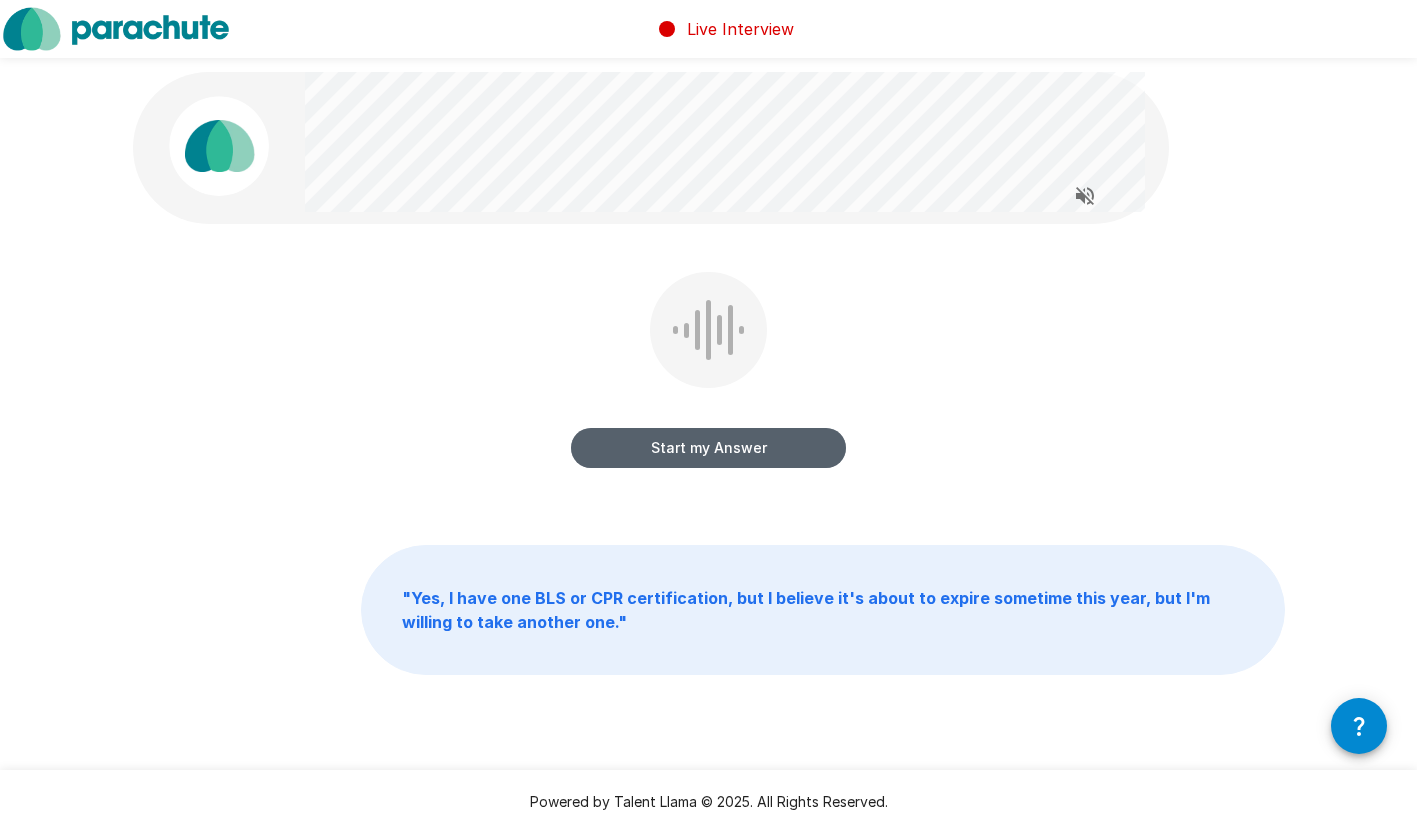 click on "Start my Answer" at bounding box center (708, 448) 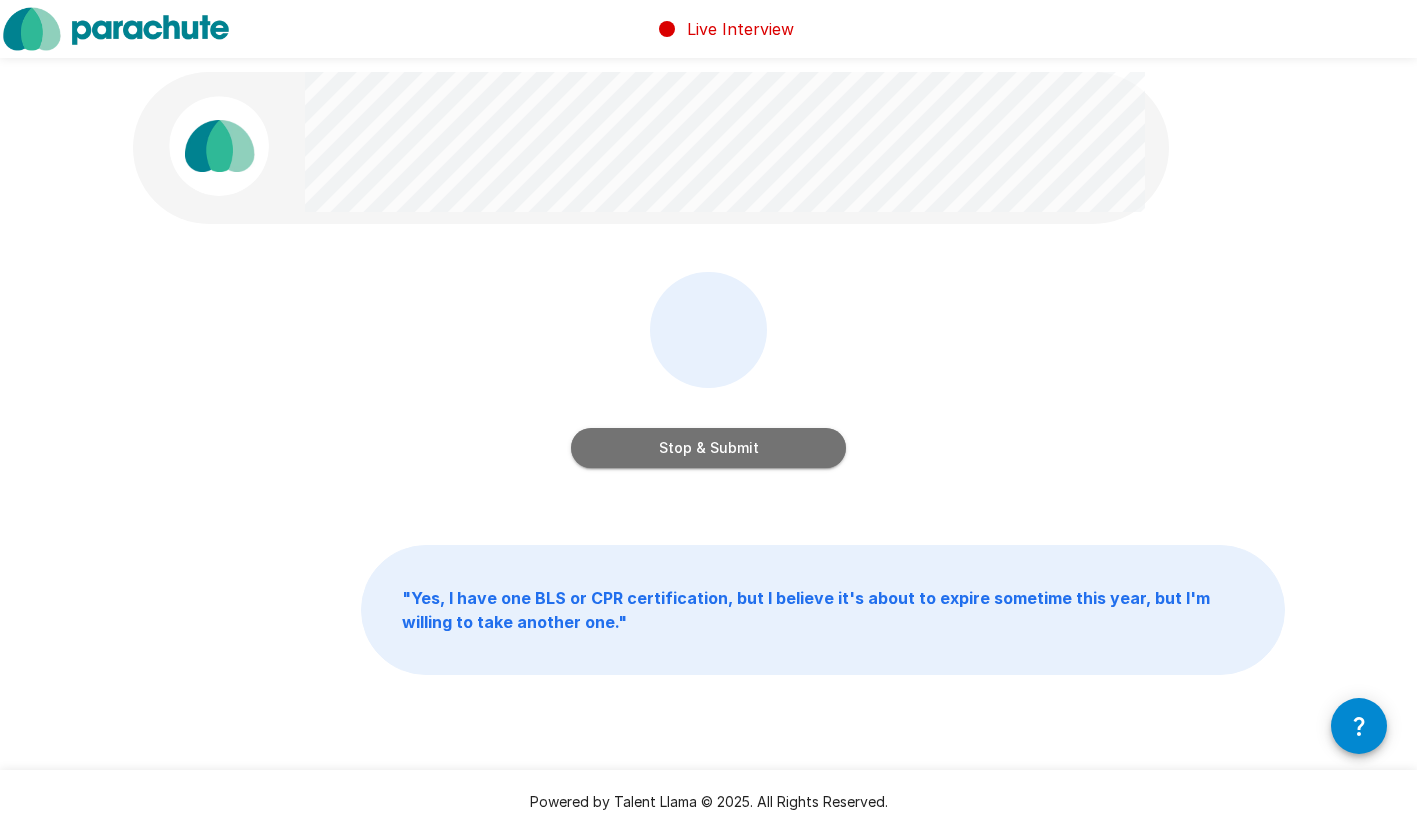 click on "Stop & Submit" at bounding box center (708, 448) 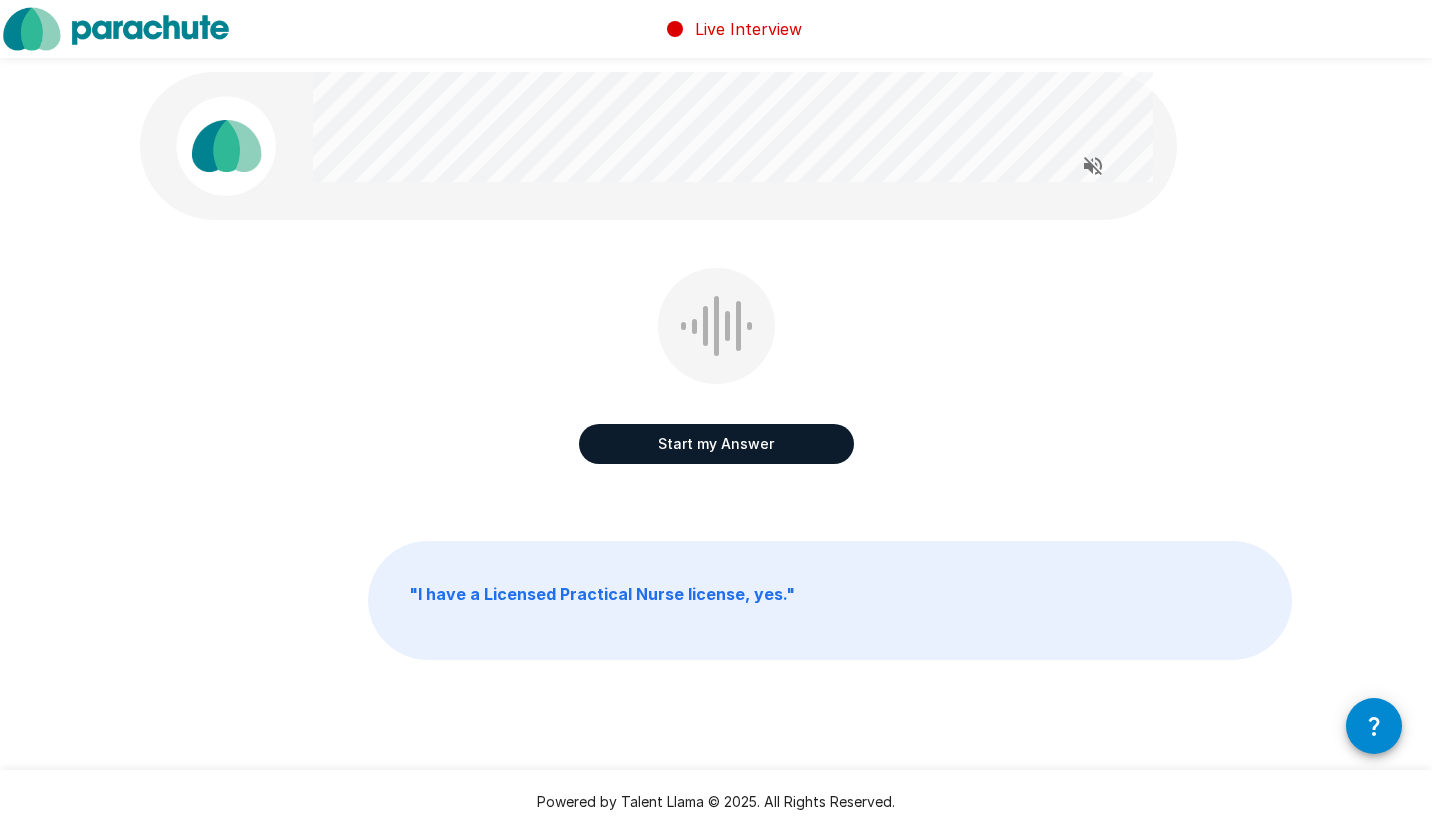 click on "Start my Answer" at bounding box center [716, 444] 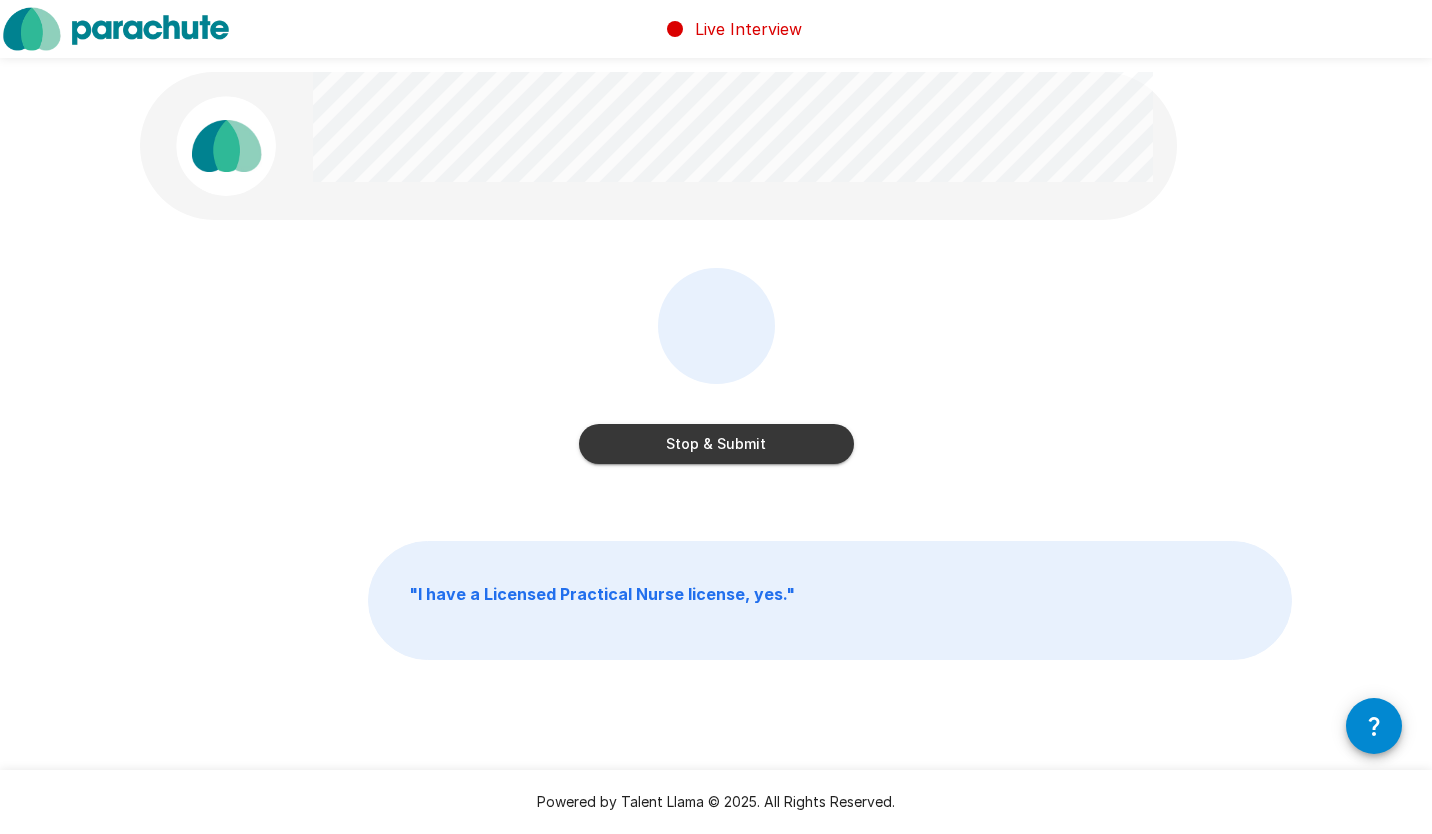click on "Stop & Submit" at bounding box center [716, 444] 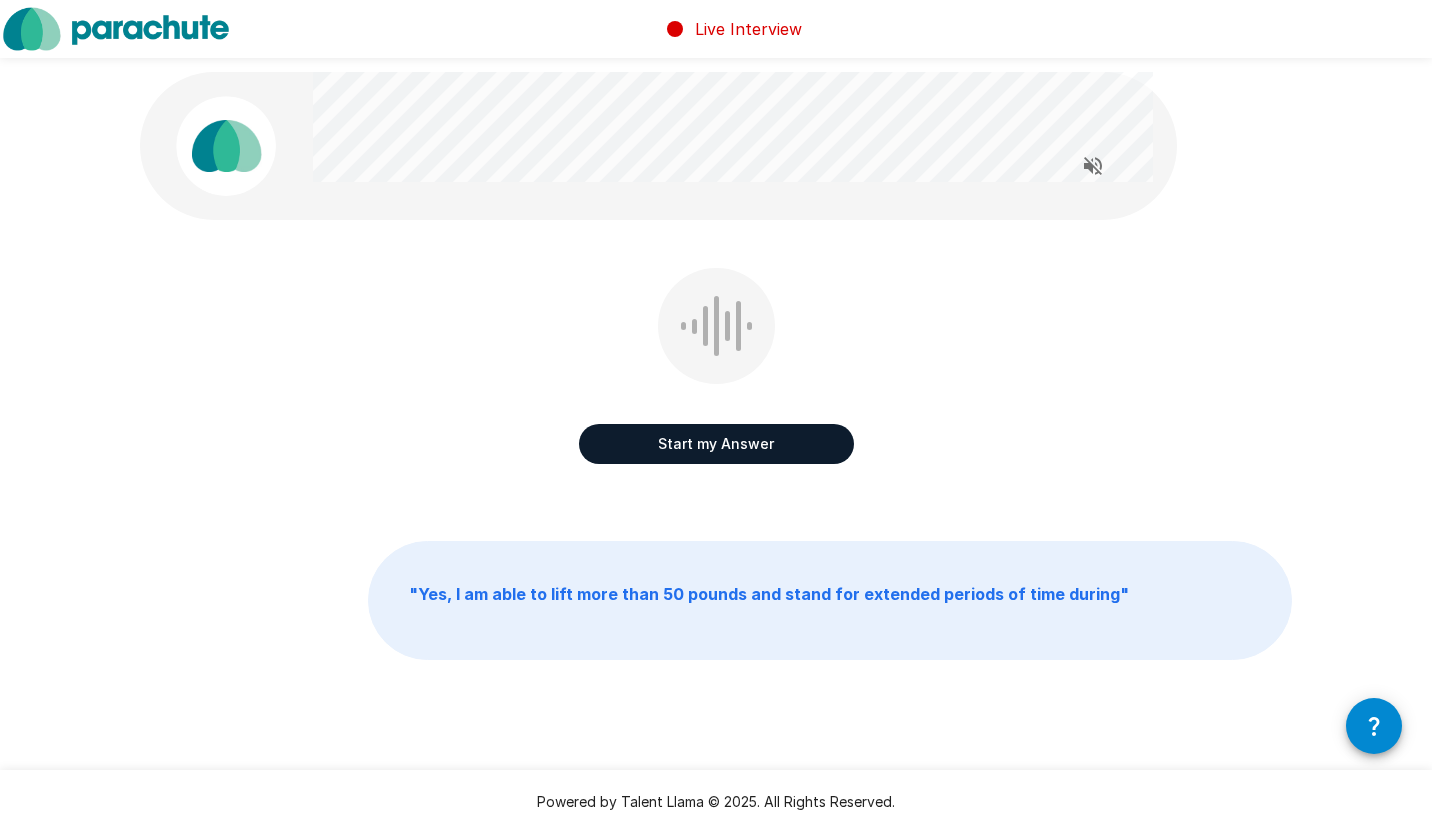 click on "Start my Answer" at bounding box center (716, 444) 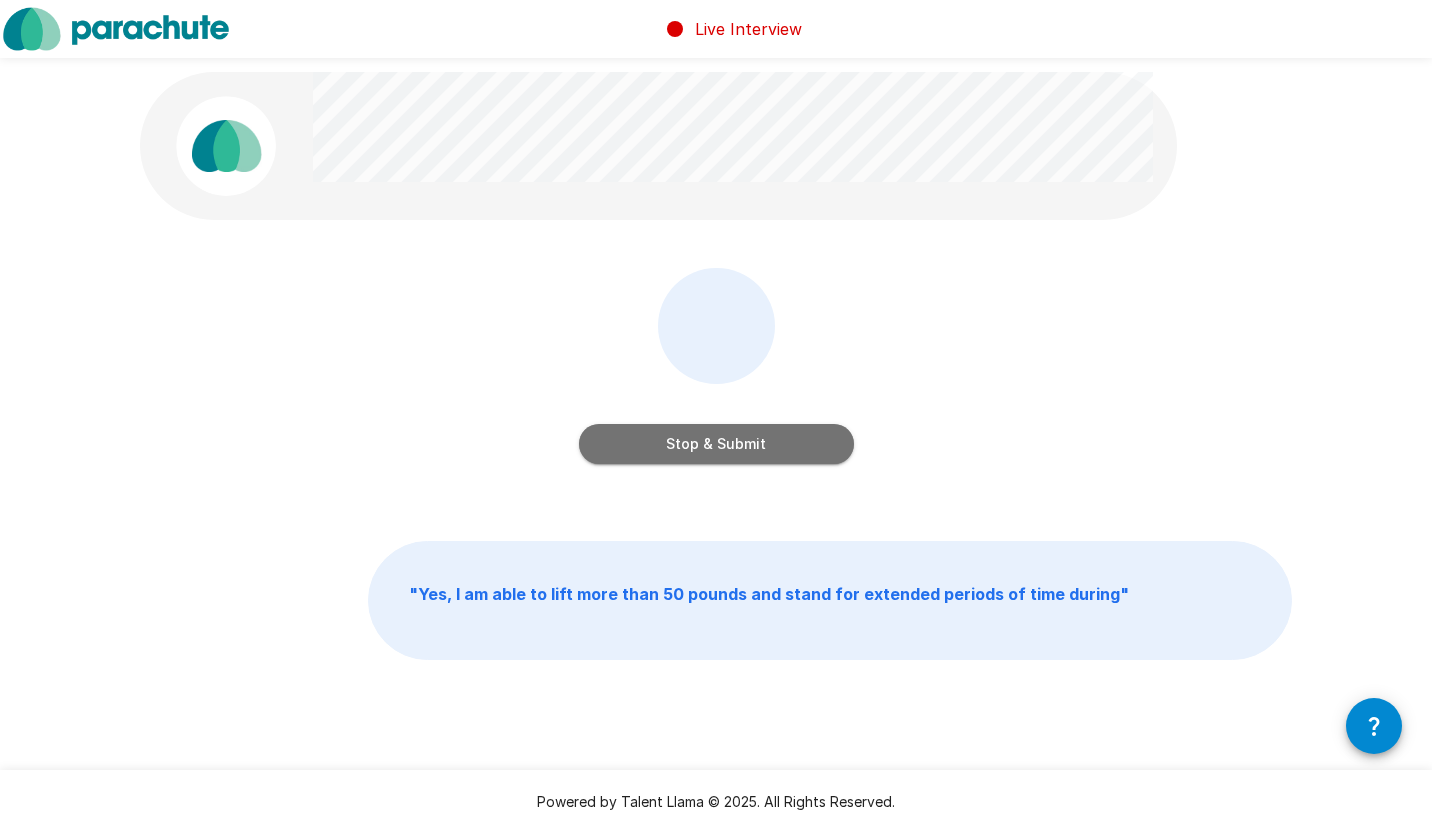 click on "Stop & Submit" at bounding box center [716, 444] 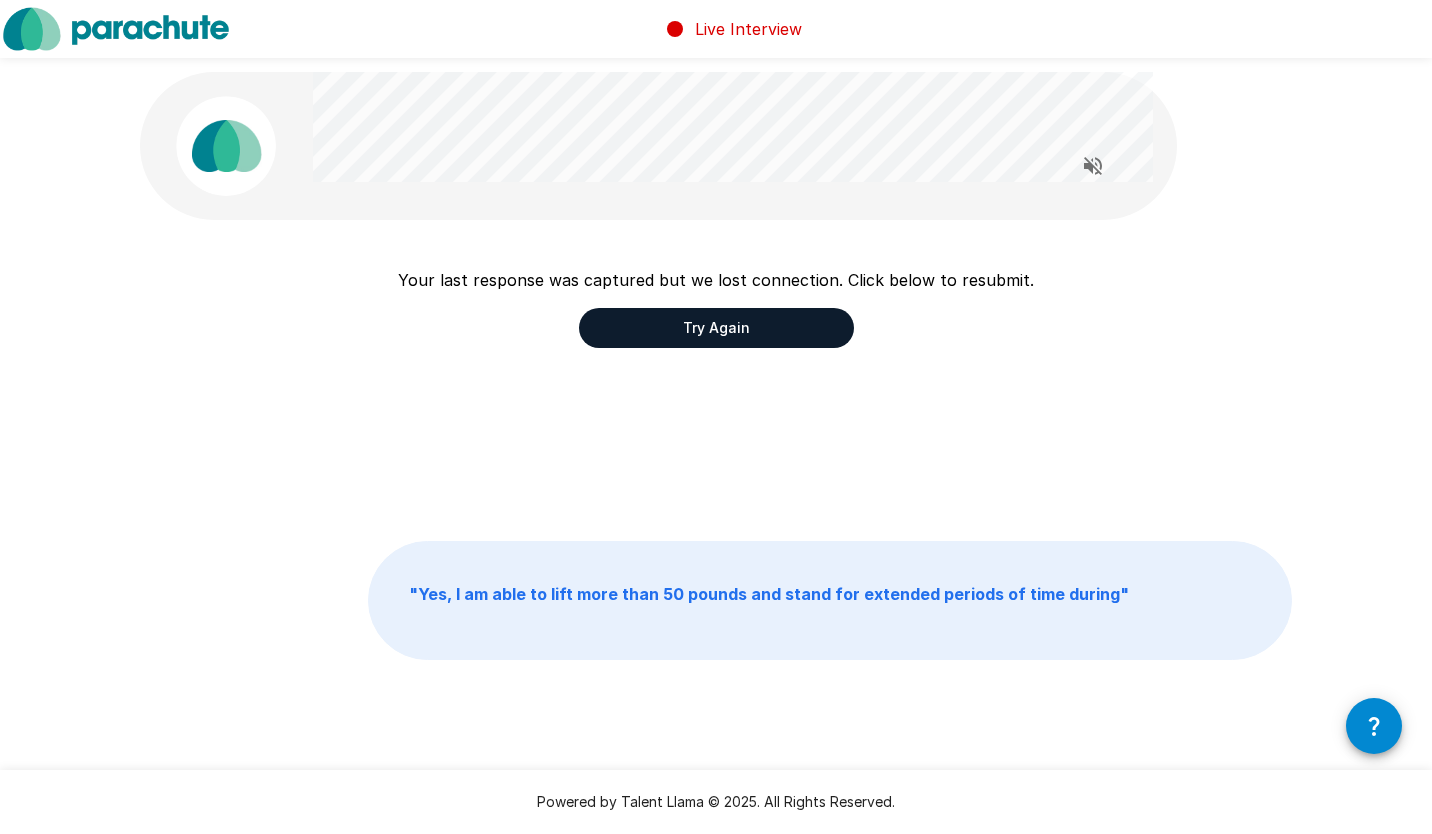 click on "Try Again" at bounding box center [716, 328] 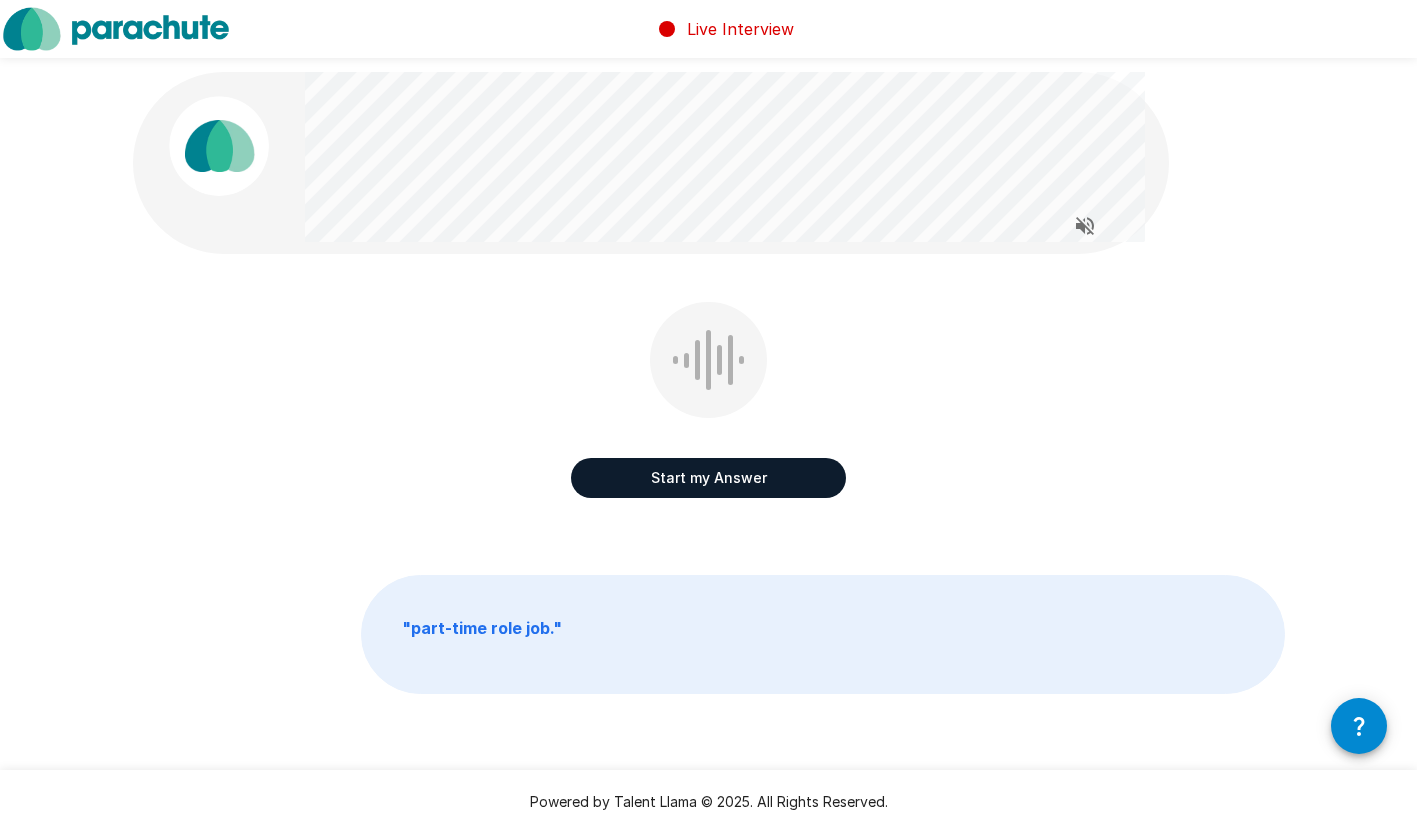 click on "Start my Answer" at bounding box center [708, 478] 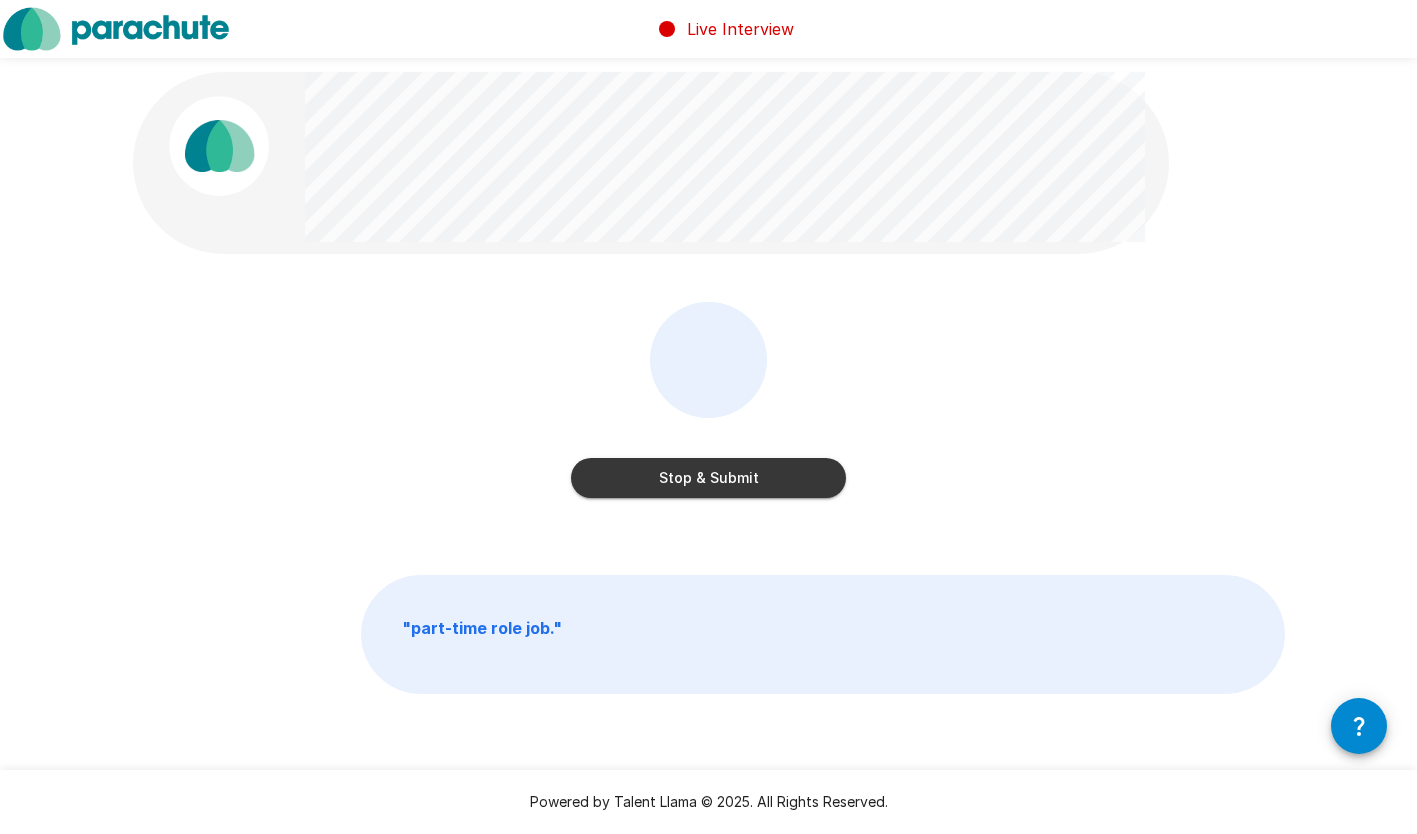 click on "Stop & Submit" at bounding box center (708, 478) 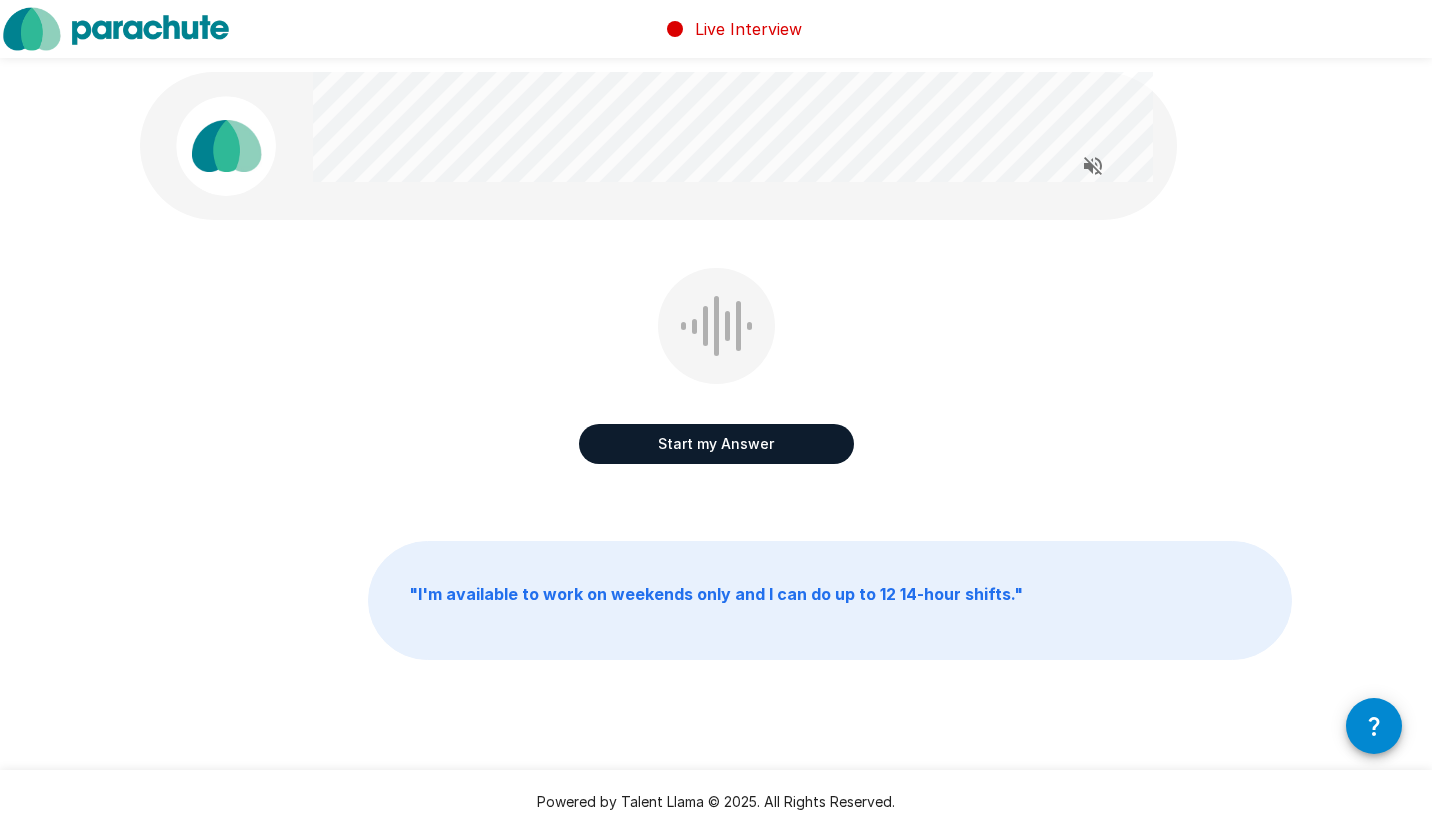 click on "Start my Answer" at bounding box center [716, 444] 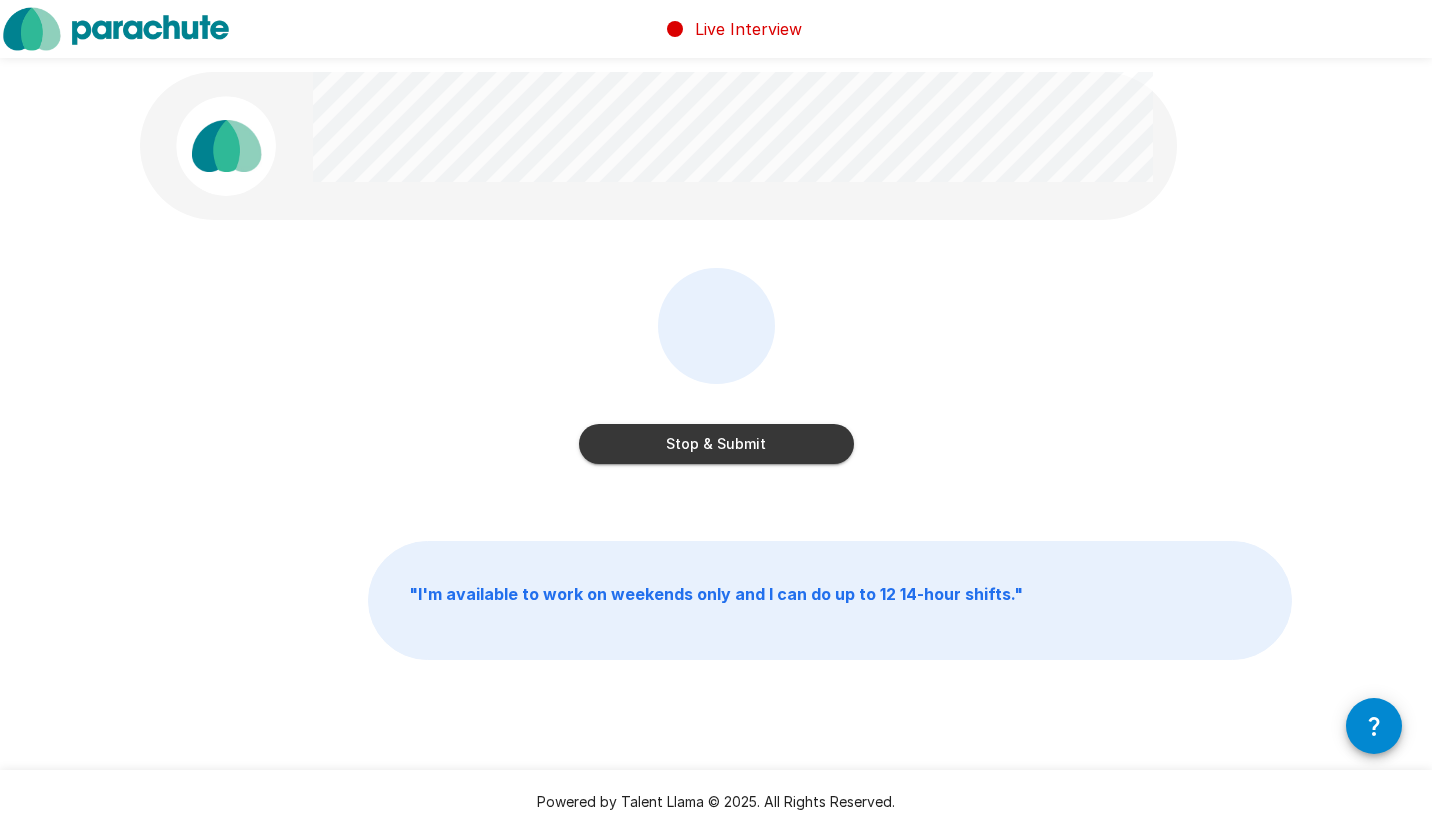 click on "Stop & Submit" at bounding box center [716, 444] 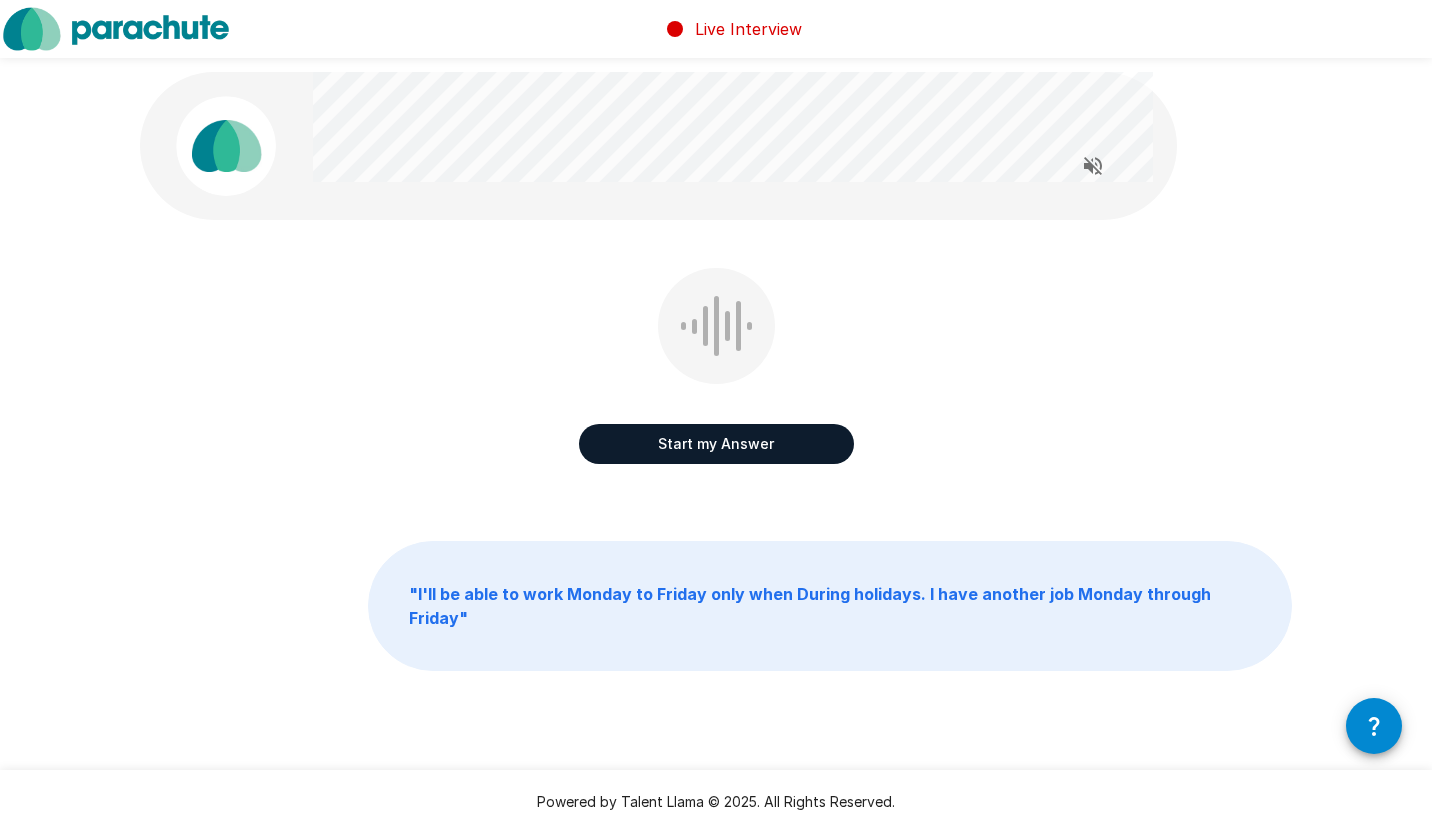 click on "Start my Answer" at bounding box center (716, 444) 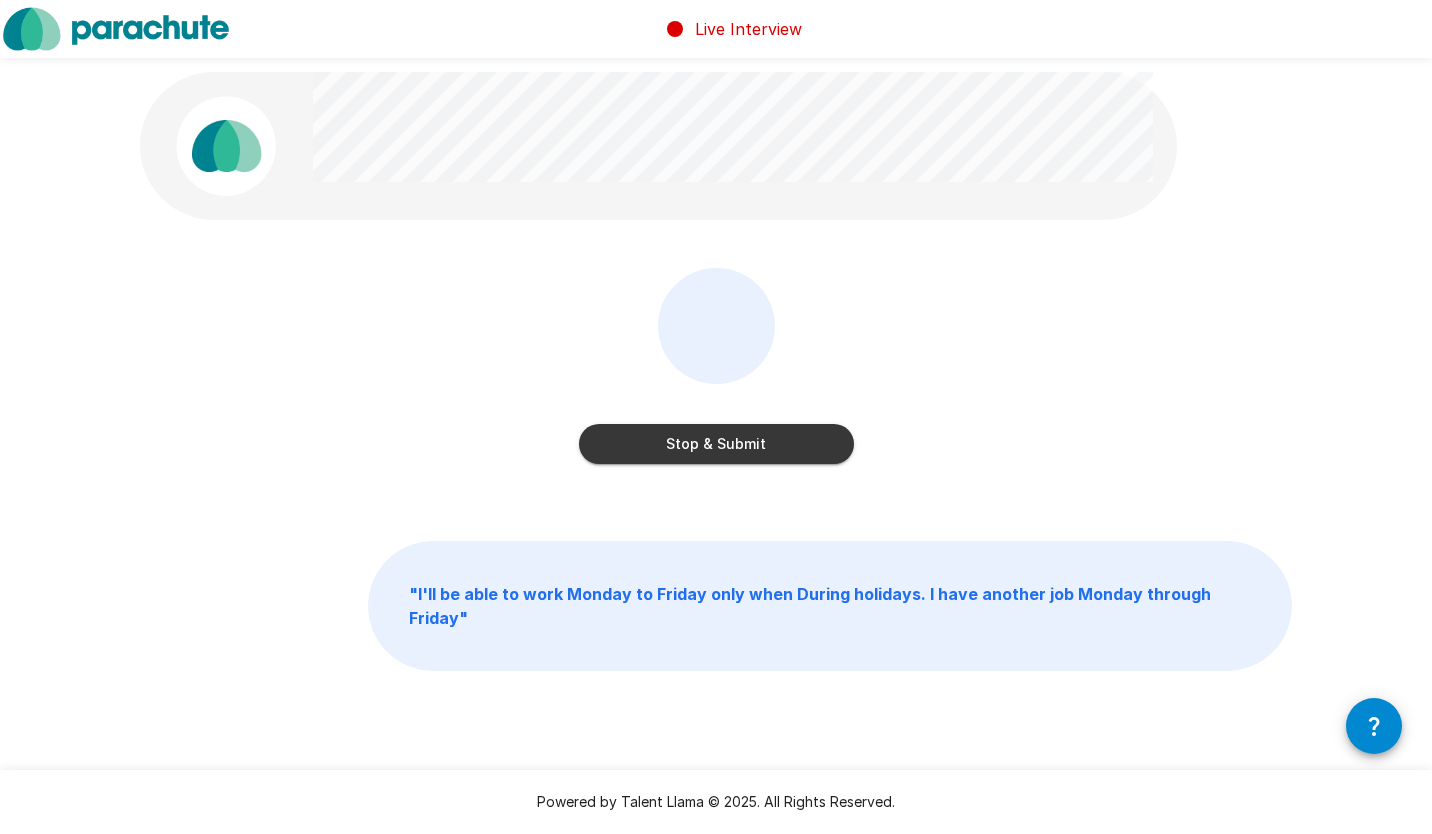 drag, startPoint x: 762, startPoint y: 432, endPoint x: 752, endPoint y: 433, distance: 10.049875 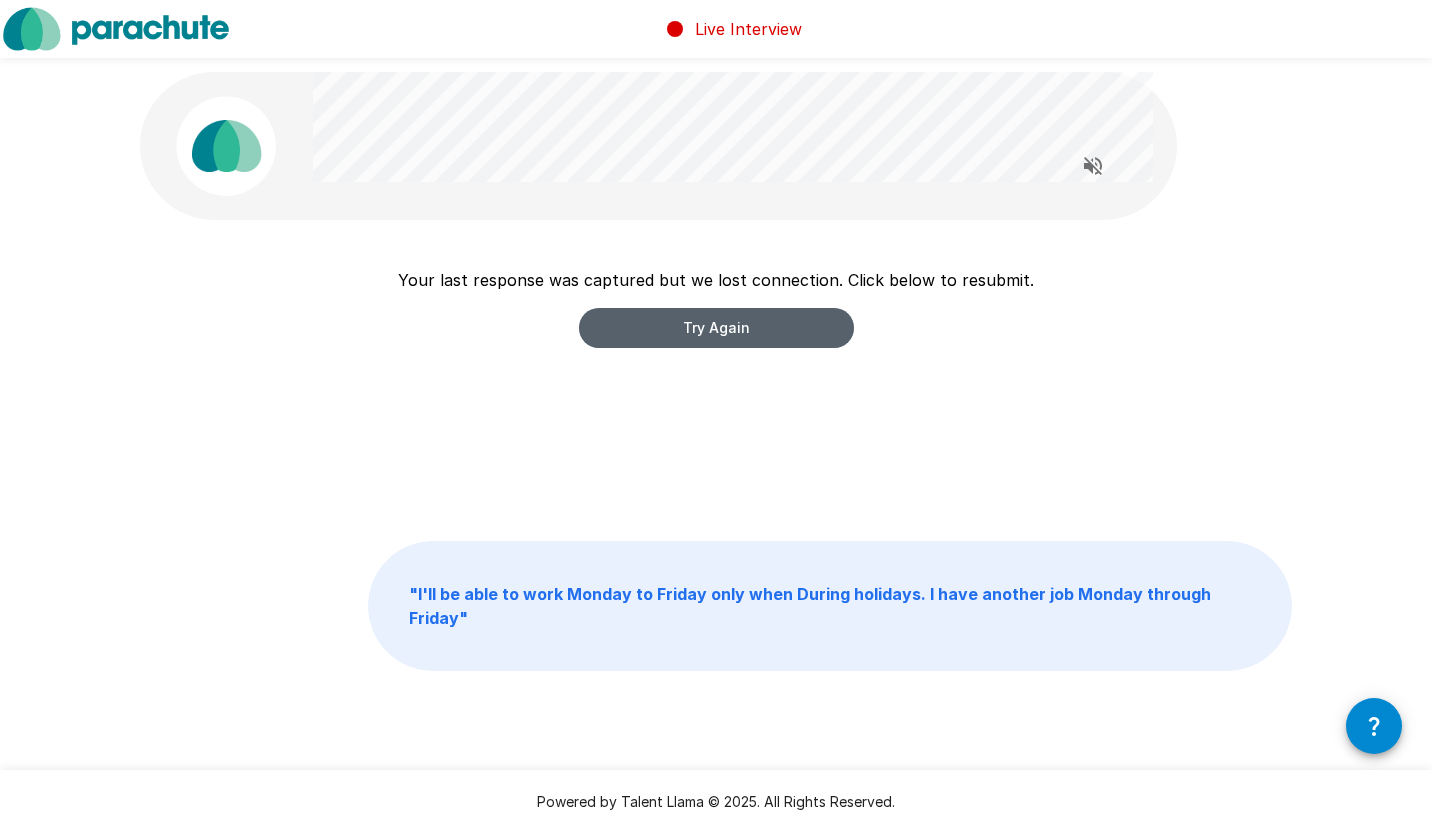 click on "Try Again" at bounding box center [716, 328] 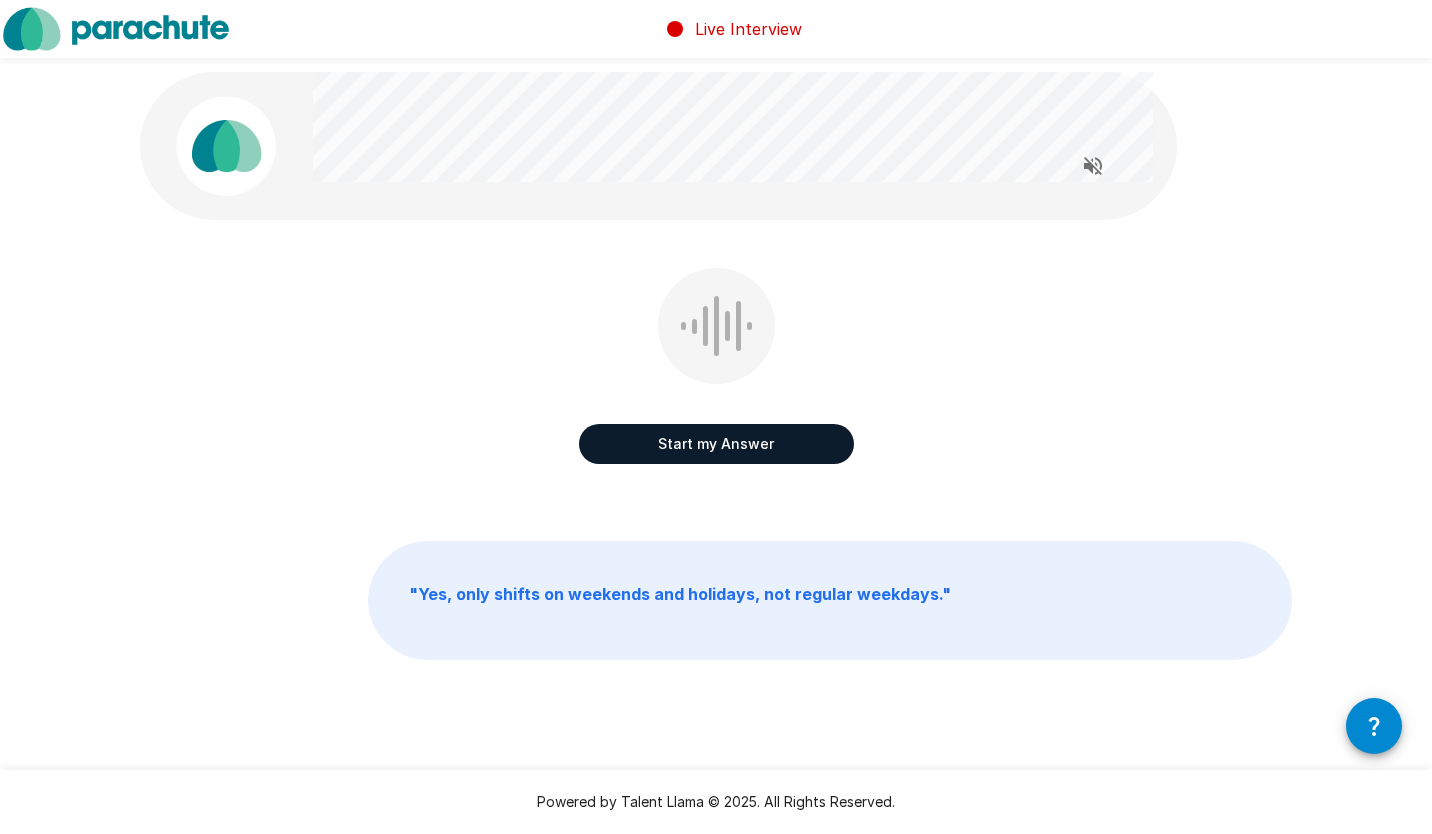 click on "Start my Answer" at bounding box center (716, 444) 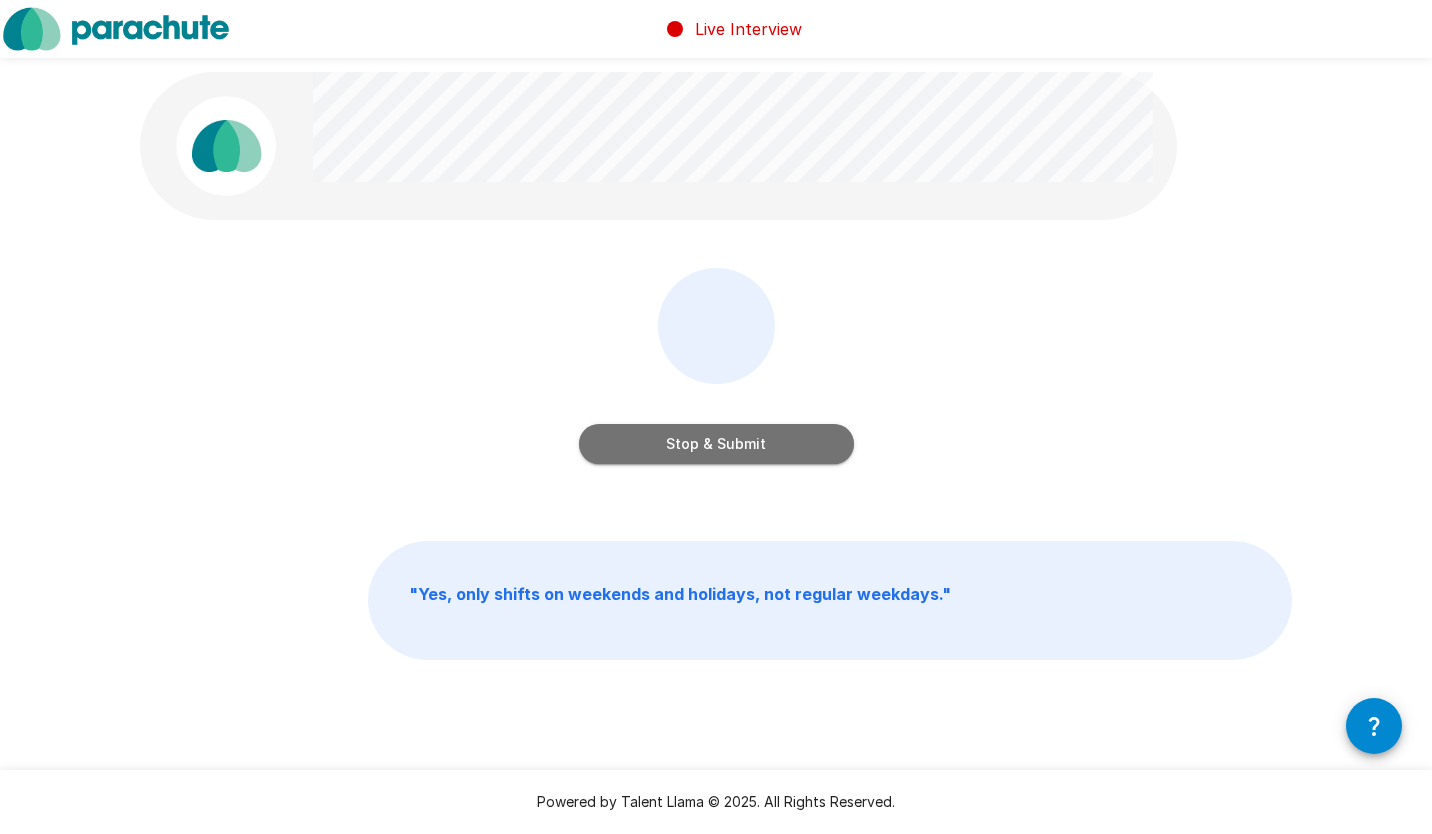 click on "Stop & Submit" at bounding box center (716, 444) 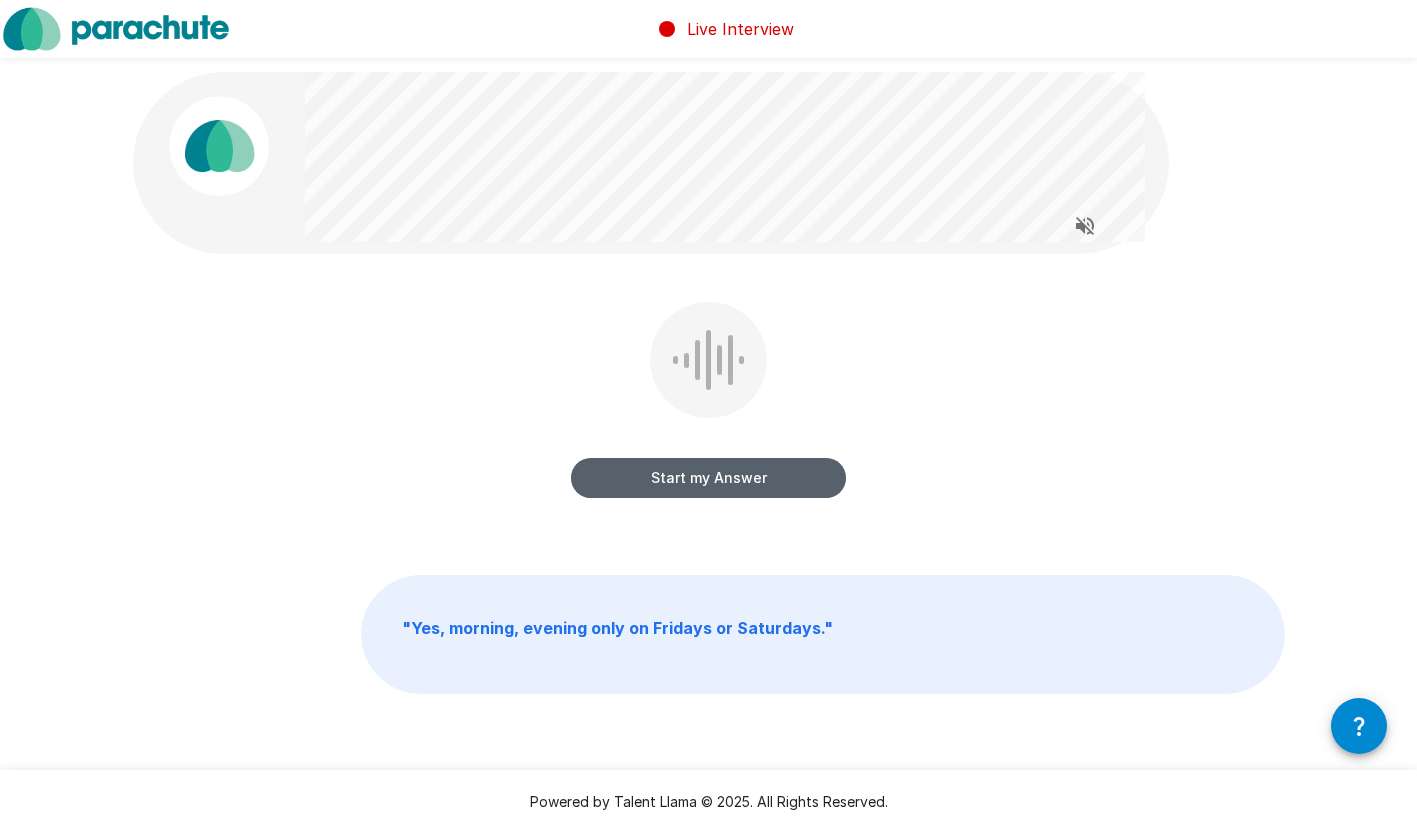 click on "Start my Answer" at bounding box center [708, 478] 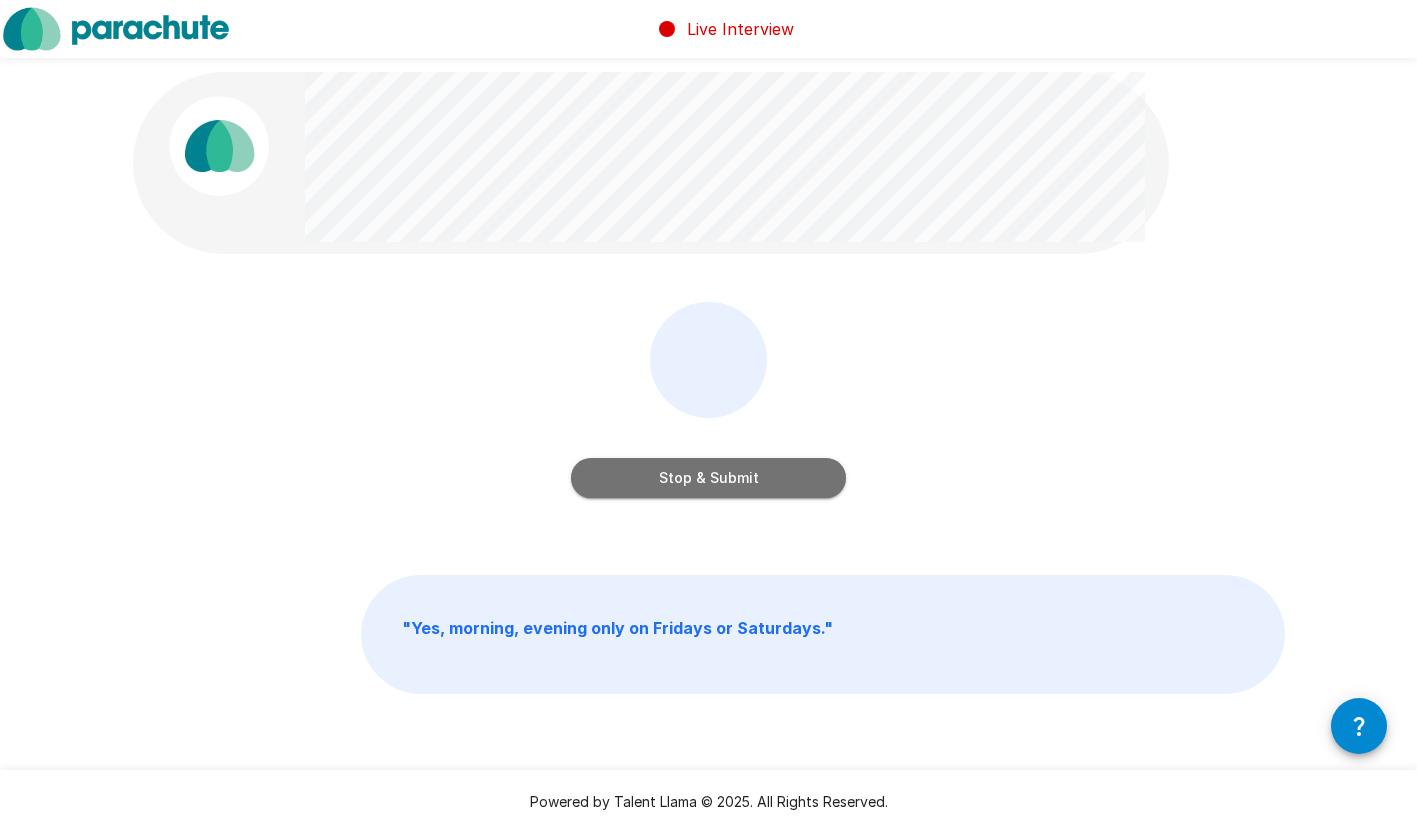 click on "Stop & Submit" at bounding box center [708, 478] 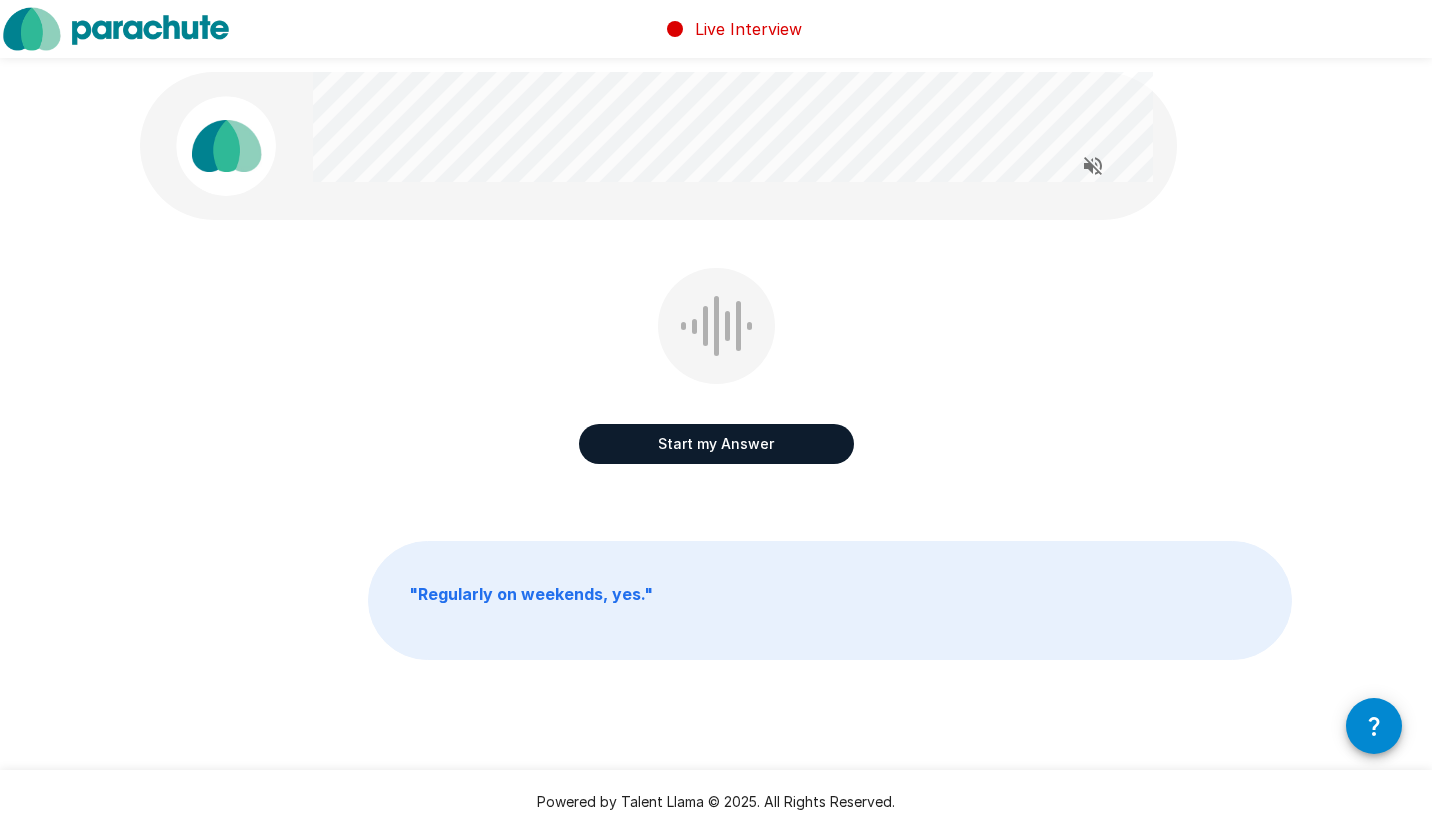 click on "Start my Answer" at bounding box center [716, 444] 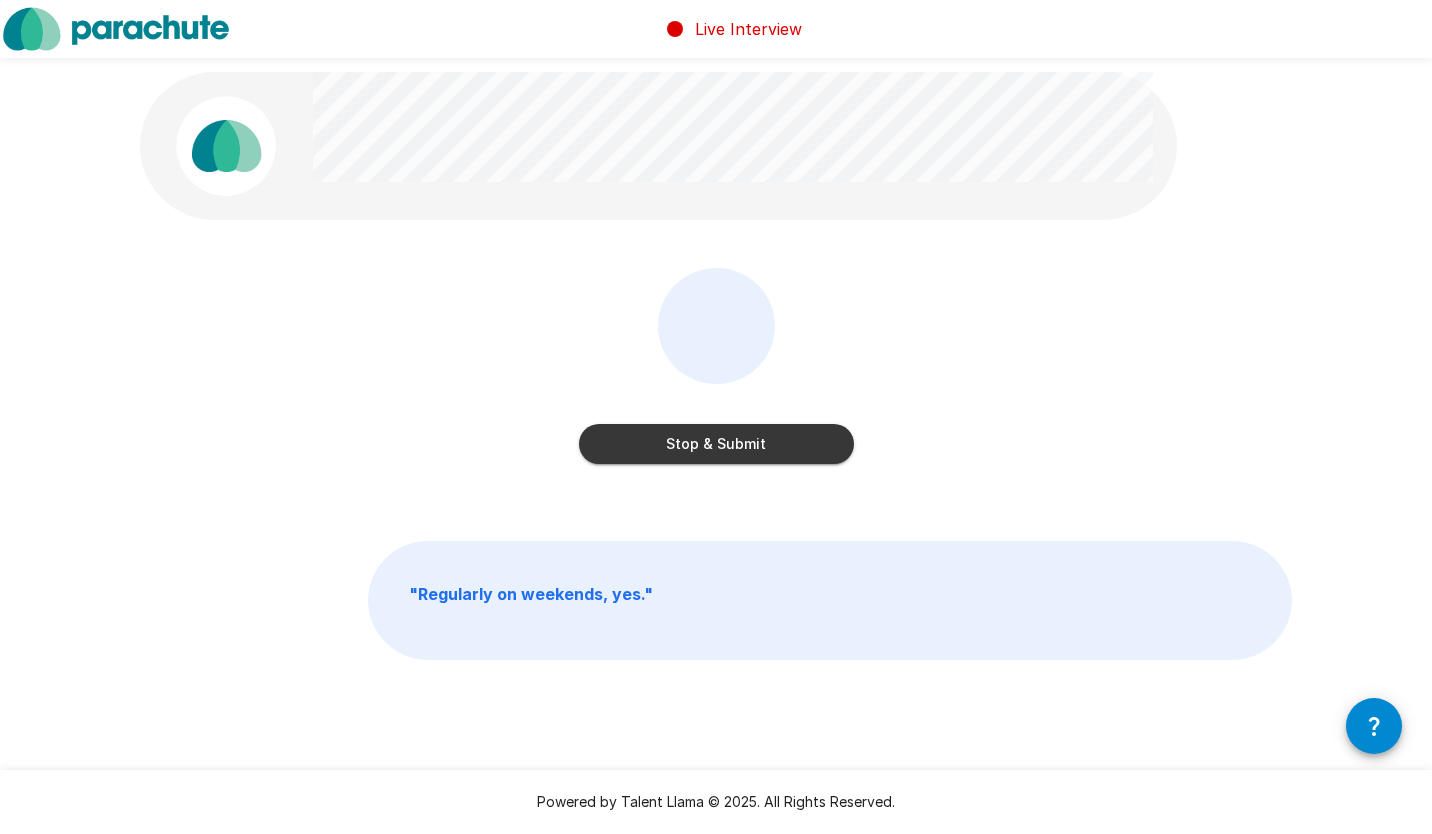 click on "Stop & Submit" at bounding box center (716, 444) 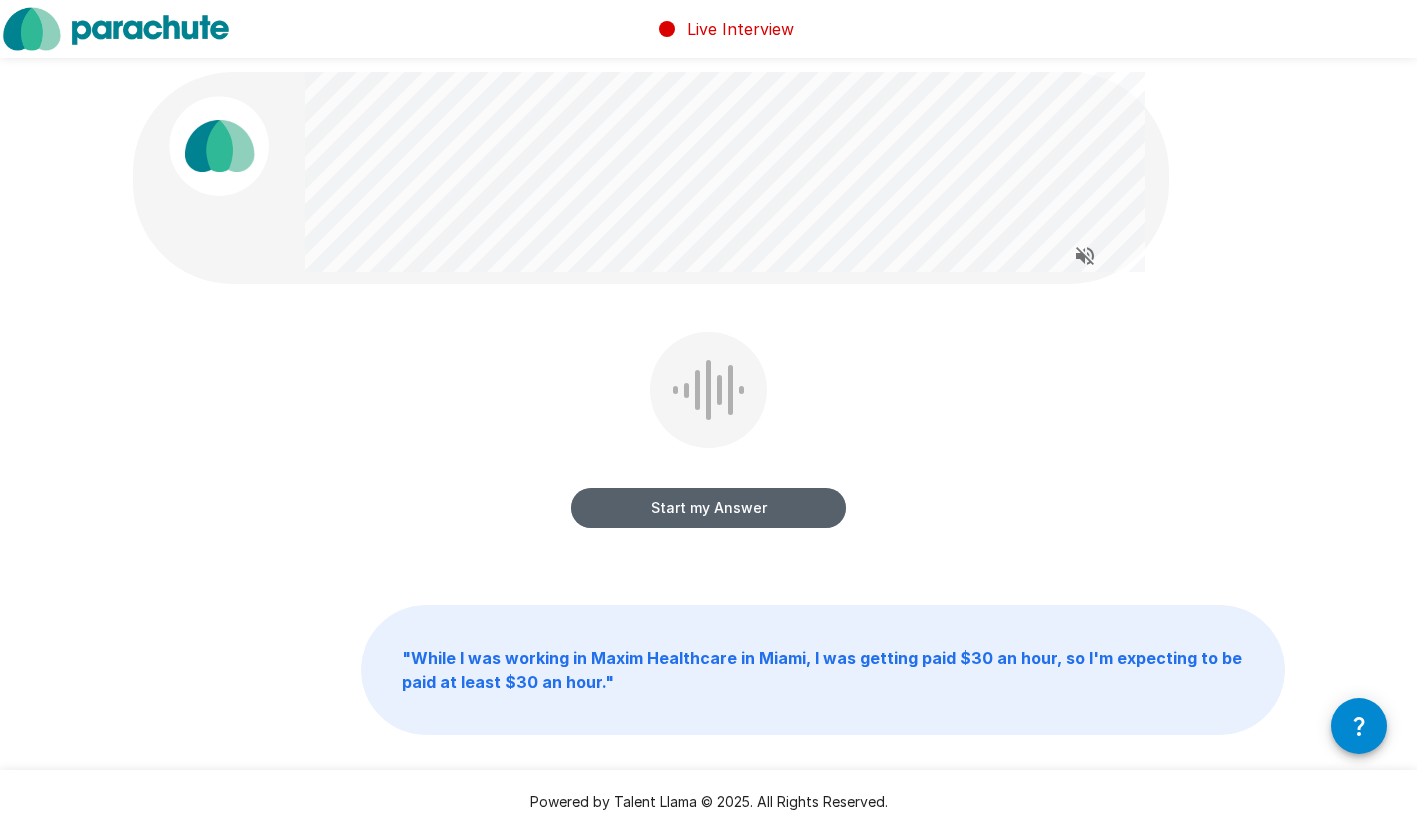 click on "Start my Answer" at bounding box center (708, 508) 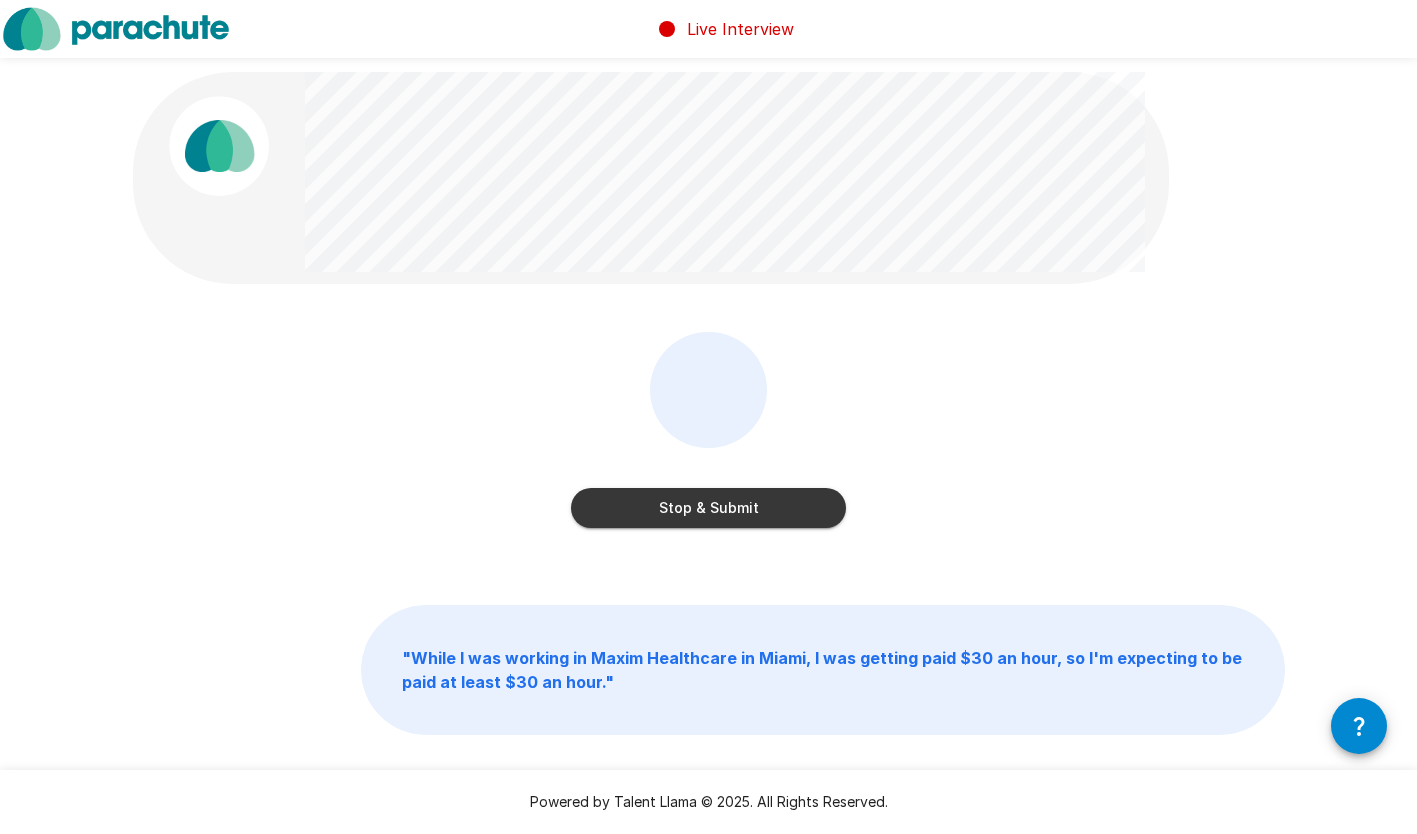 click on "Stop & Submit" at bounding box center [708, 508] 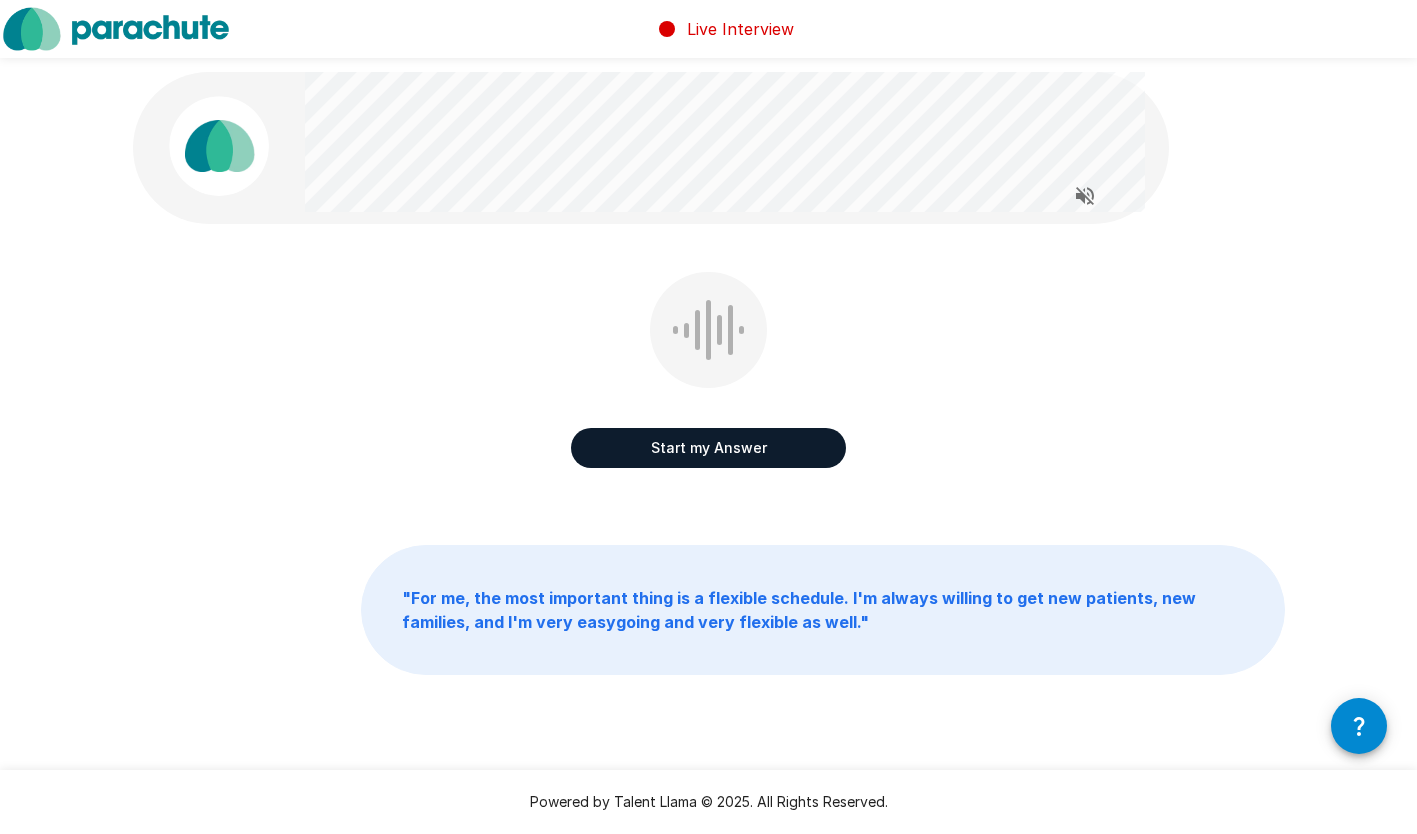 click on "Start my Answer" at bounding box center (708, 448) 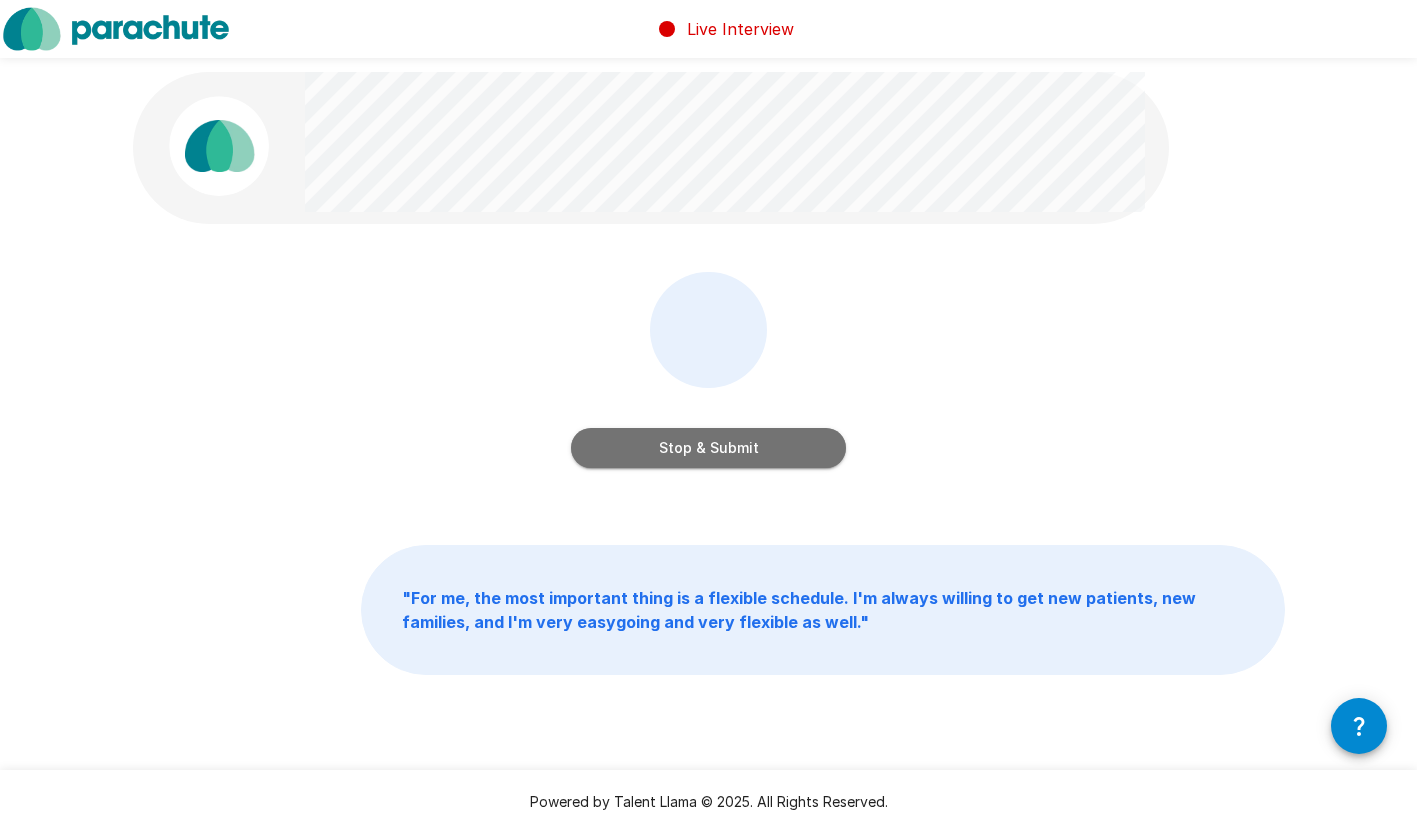 click on "Stop & Submit" at bounding box center [708, 448] 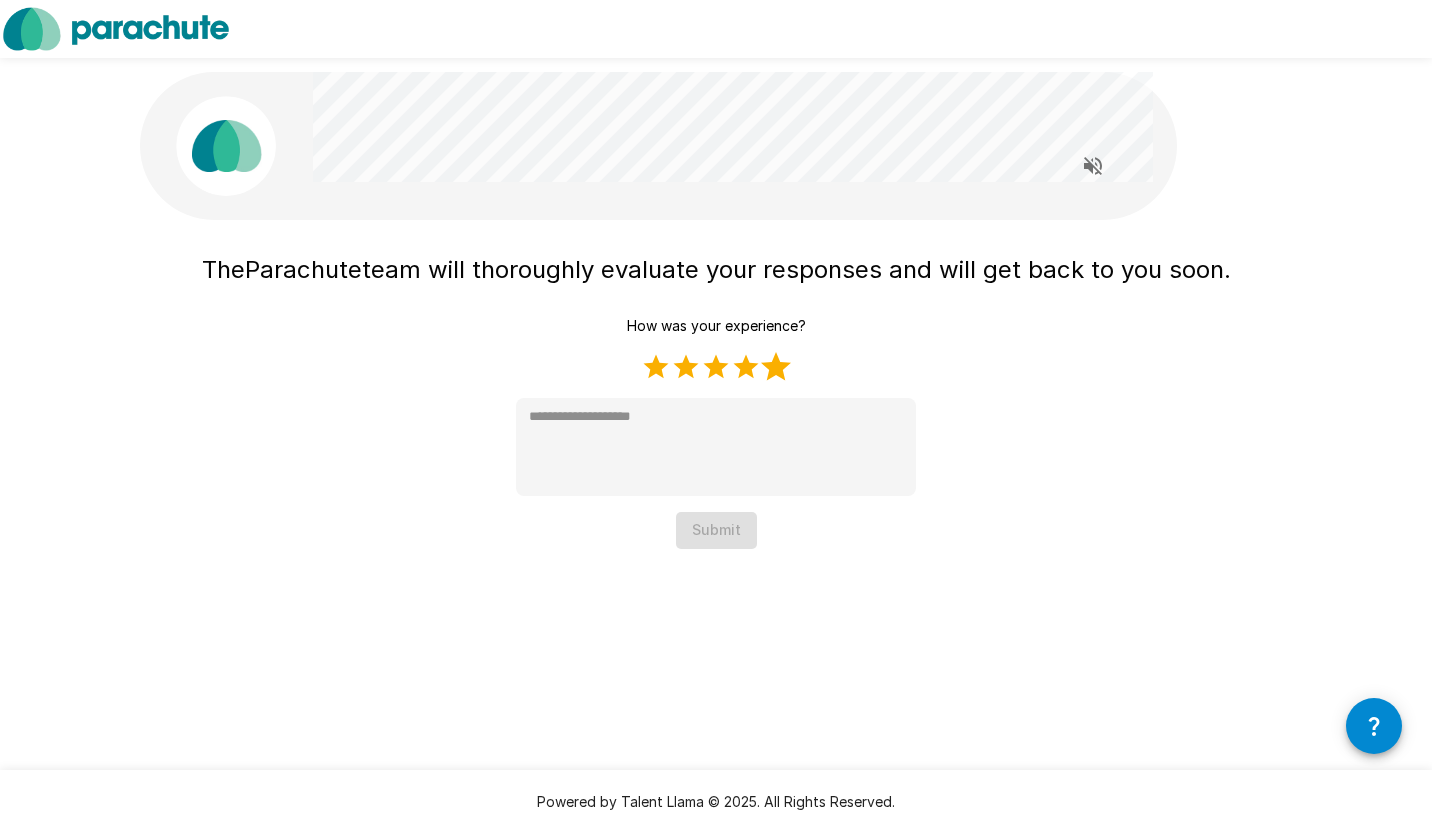 click on "5 Stars" at bounding box center [776, 367] 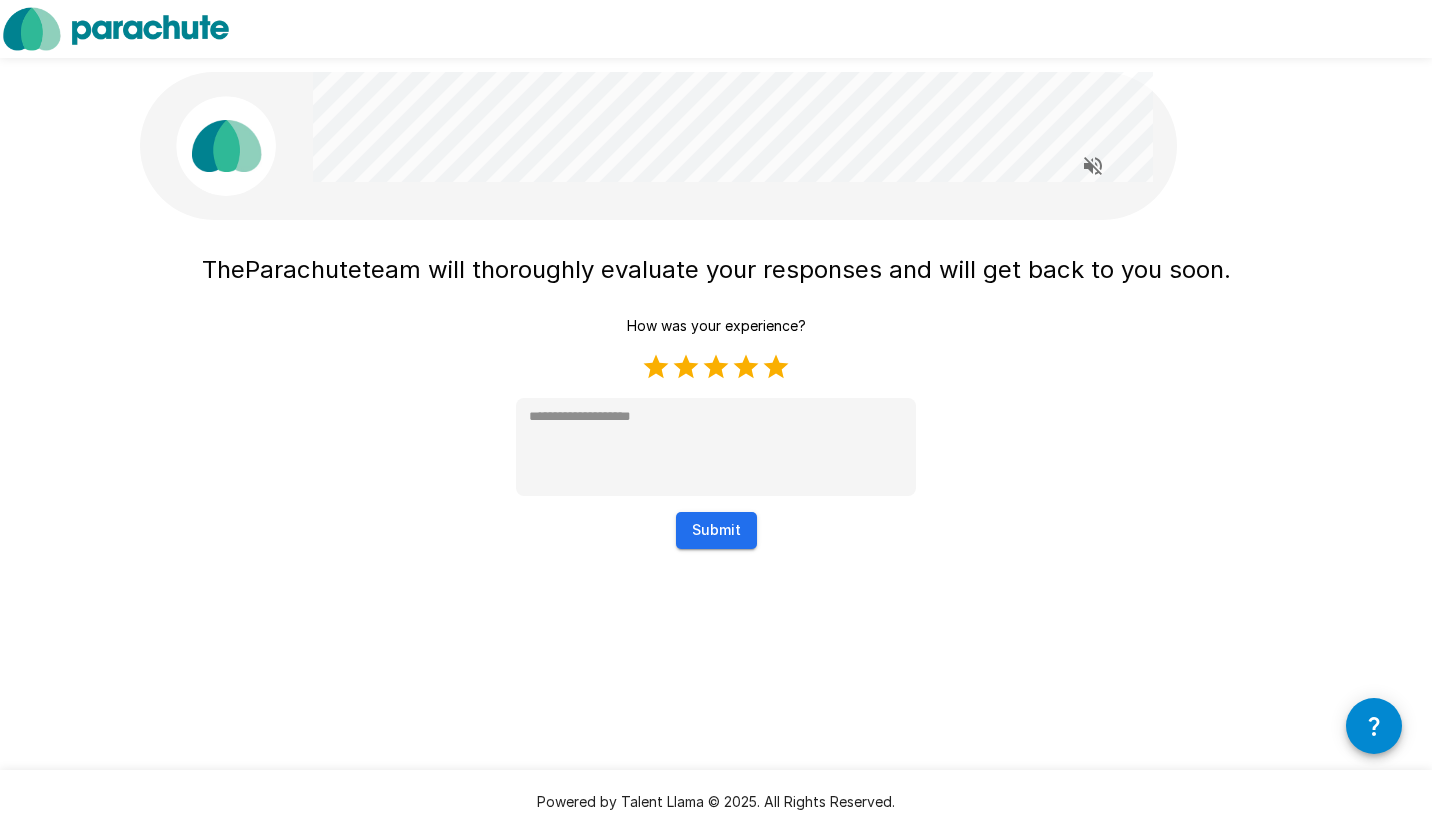 click on "Submit" at bounding box center [716, 530] 